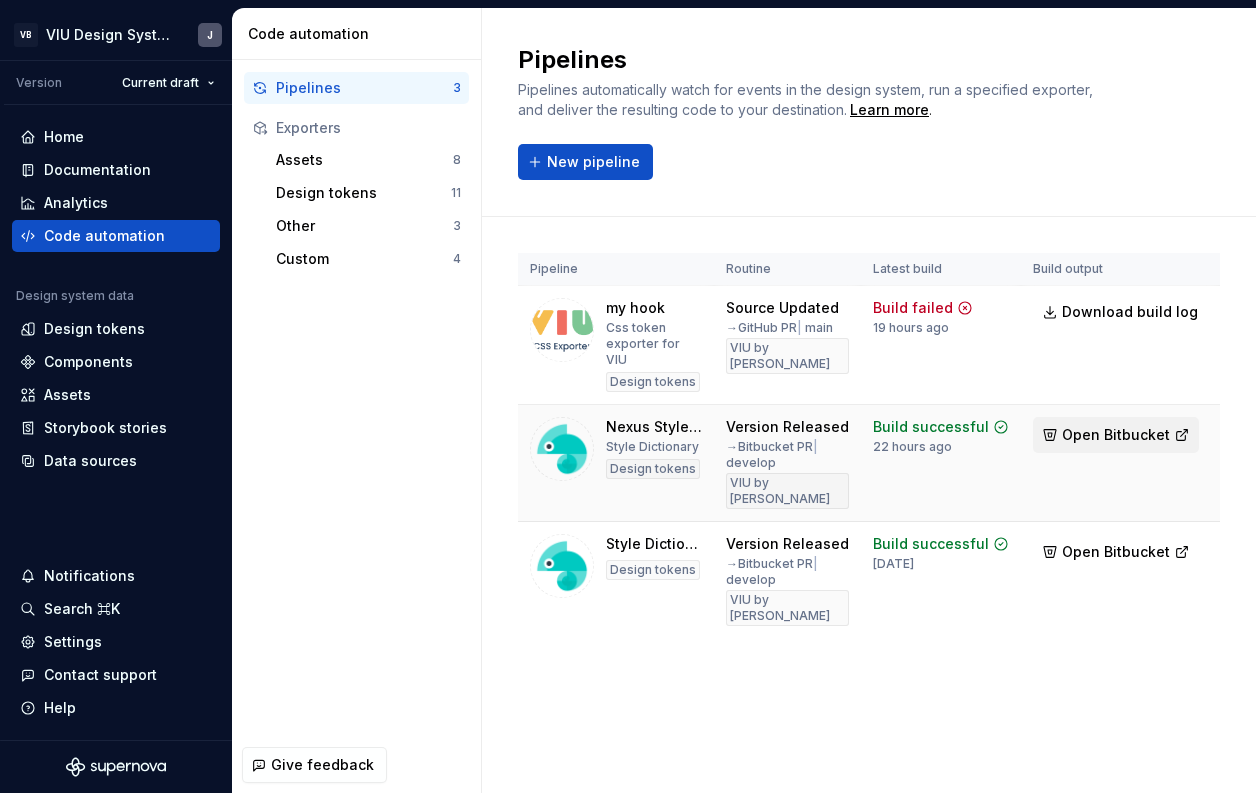 scroll, scrollTop: 0, scrollLeft: 0, axis: both 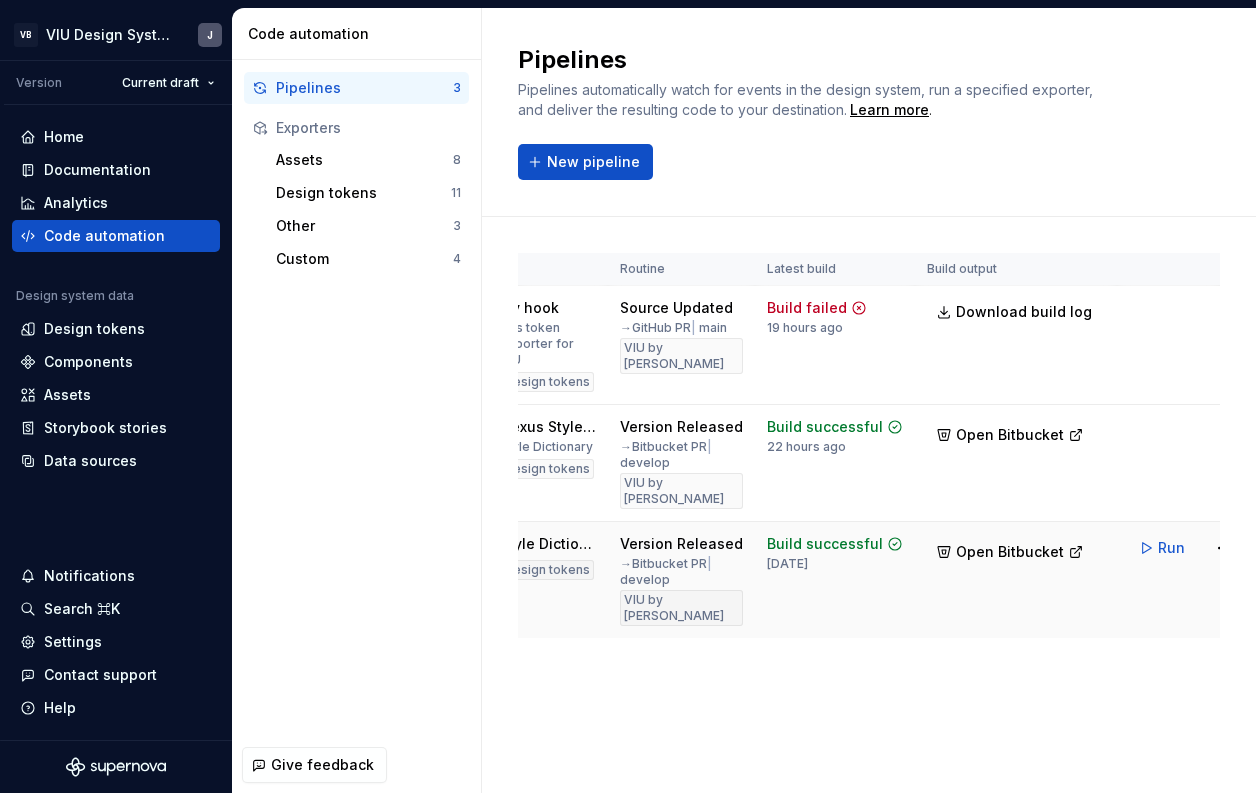 drag, startPoint x: 1158, startPoint y: 564, endPoint x: 1176, endPoint y: 566, distance: 18.110771 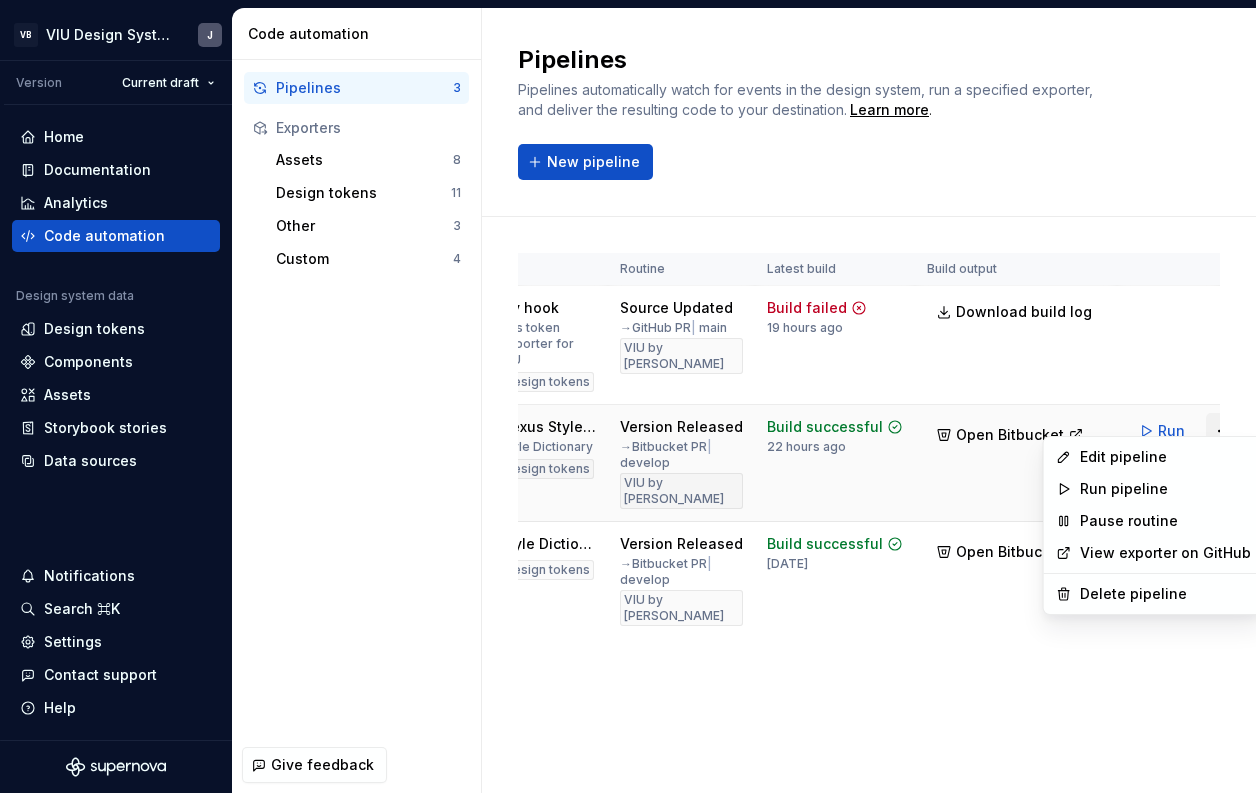 click on "VB VIU Design System J Version Current draft Home Documentation Analytics Code automation Design system data Design tokens Components Assets Storybook stories Data sources Notifications Search ⌘K Settings Contact support Help Code automation Pipelines 3 Exporters Assets 8 Design tokens 11 Other 3 Custom 4 Give feedback Pipelines Pipelines automatically watch for events in the design system, run a specified exporter, and deliver the resulting code to your destination.   Learn more . New pipeline Pipeline Routine Latest build Build output my hook Css token exporter for VIU Design tokens Source Updated →  GitHub PR  |   main VIU by HUB Build failed 19 hours ago Download build log Run Nexus Style Dictionary Style Dictionary Design tokens Version Released →  Bitbucket PR  |   develop VIU by HUB Build successful 22 hours ago Open Bitbucket Run Style Dictionary Design tokens Version Released →  Bitbucket PR  |   develop VIU by HUB Build successful [DATE] Open Bitbucket Run   Pipeline failed to build. *" at bounding box center (628, 396) 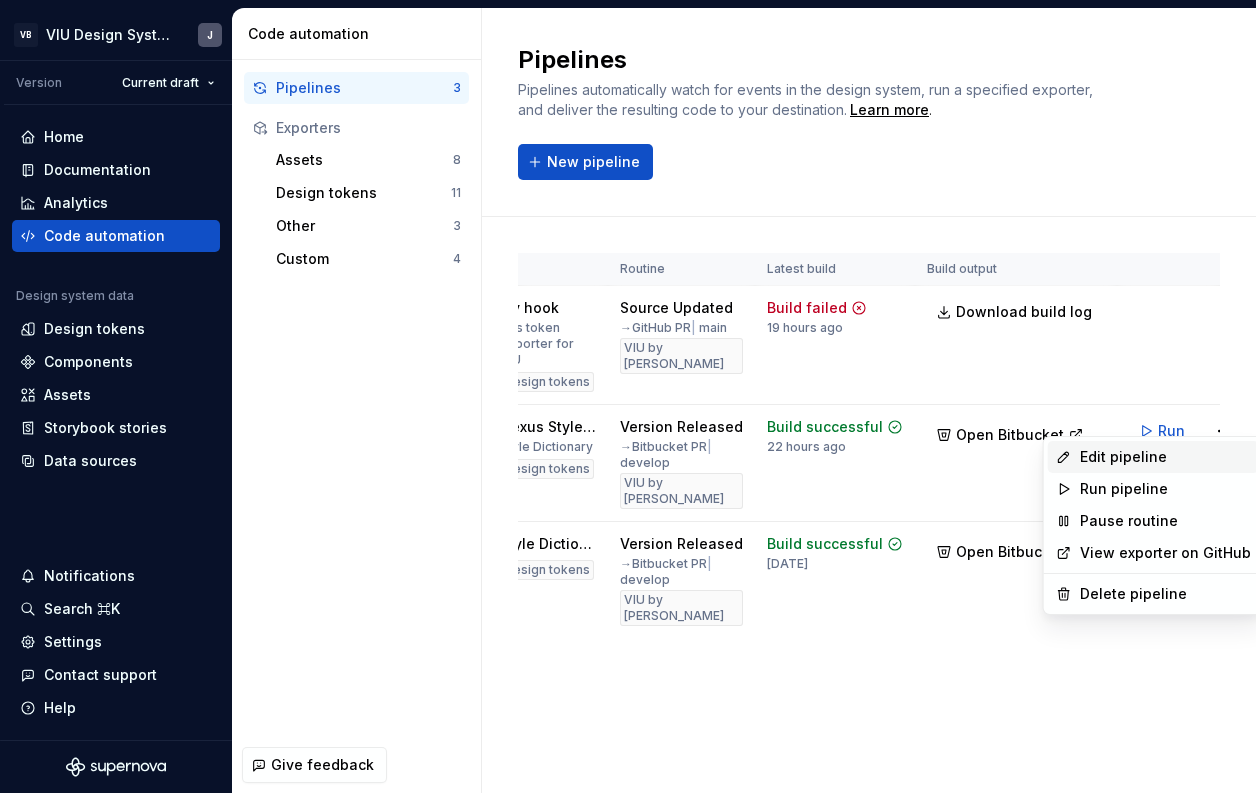 click on "Edit pipeline" at bounding box center [1165, 457] 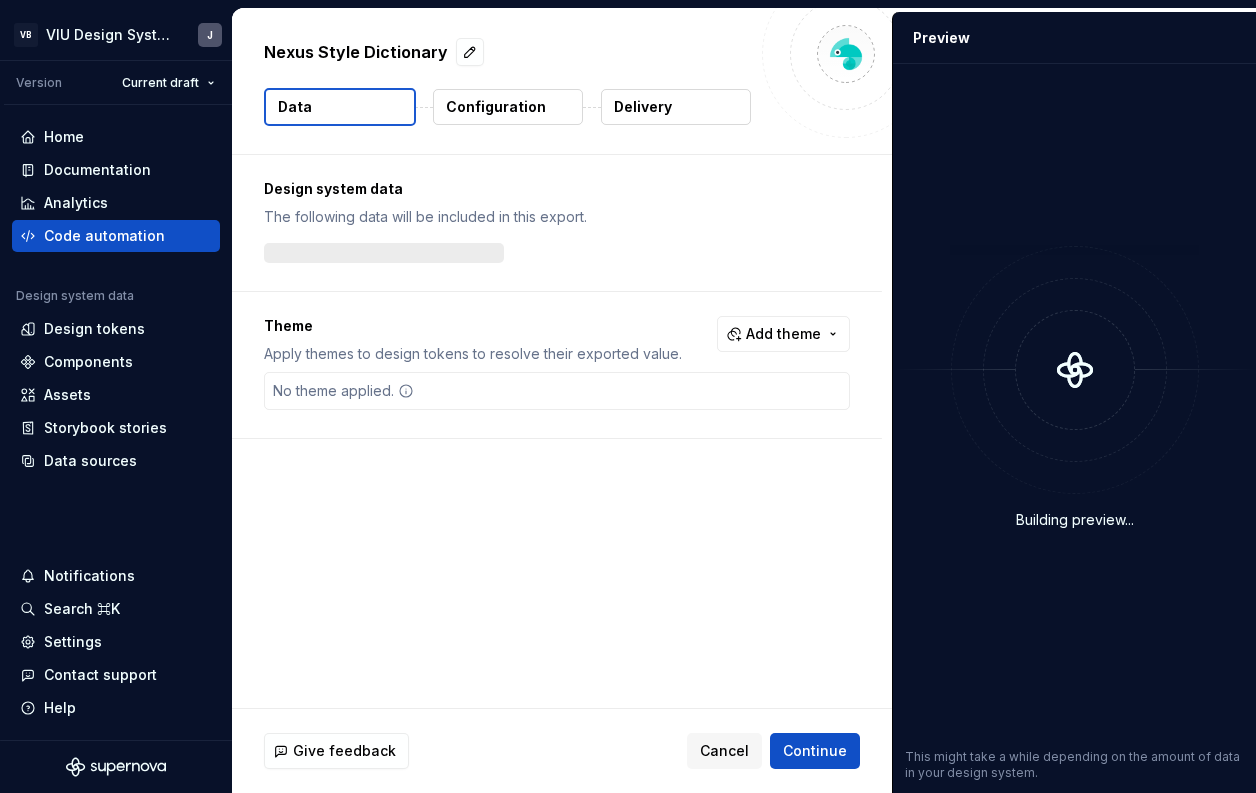 click on "Configuration" at bounding box center (508, 107) 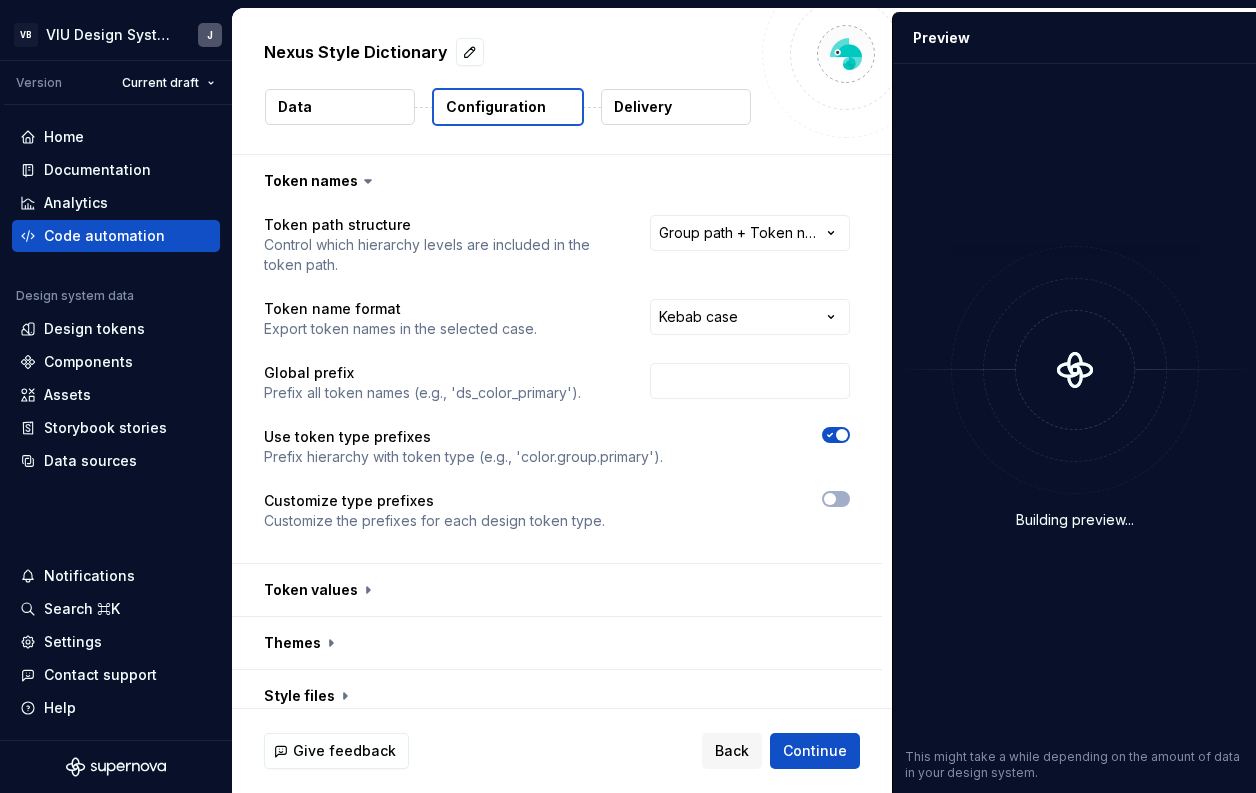 click on "Delivery" at bounding box center [676, 107] 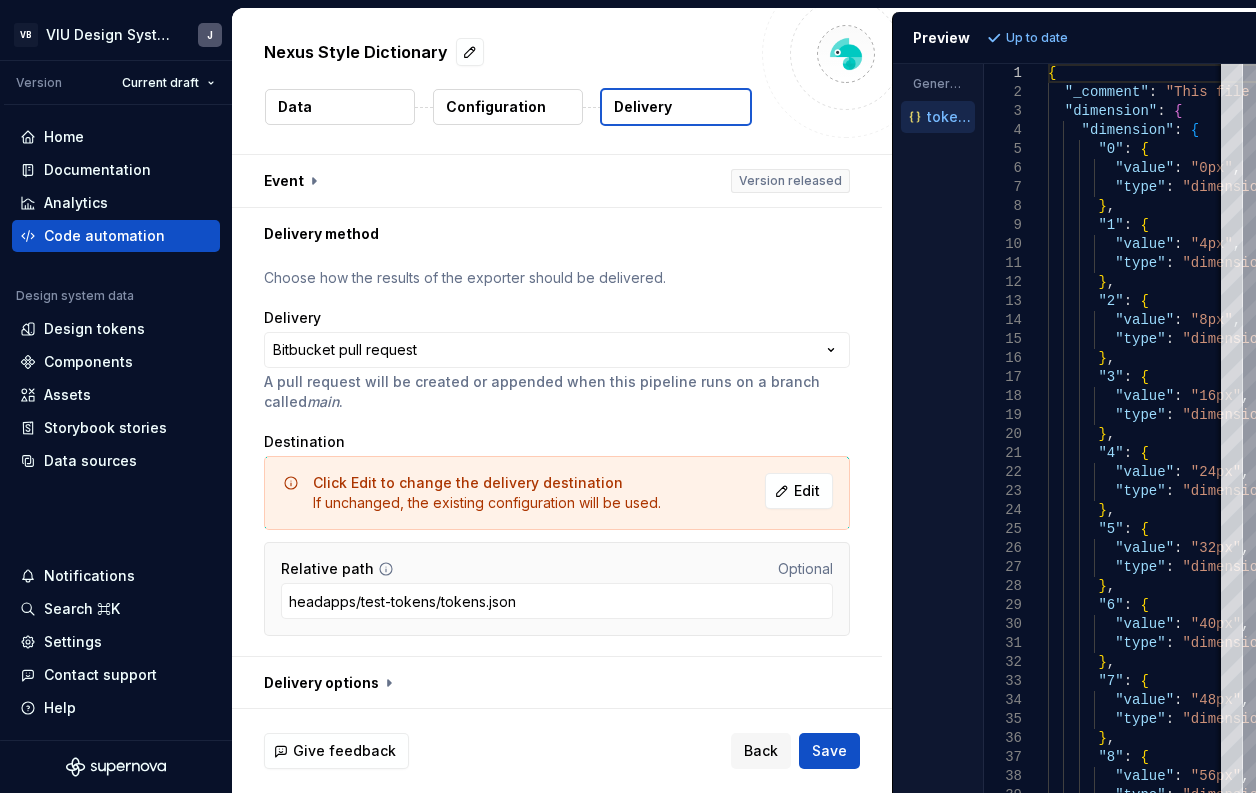 click on "Configuration" at bounding box center (496, 107) 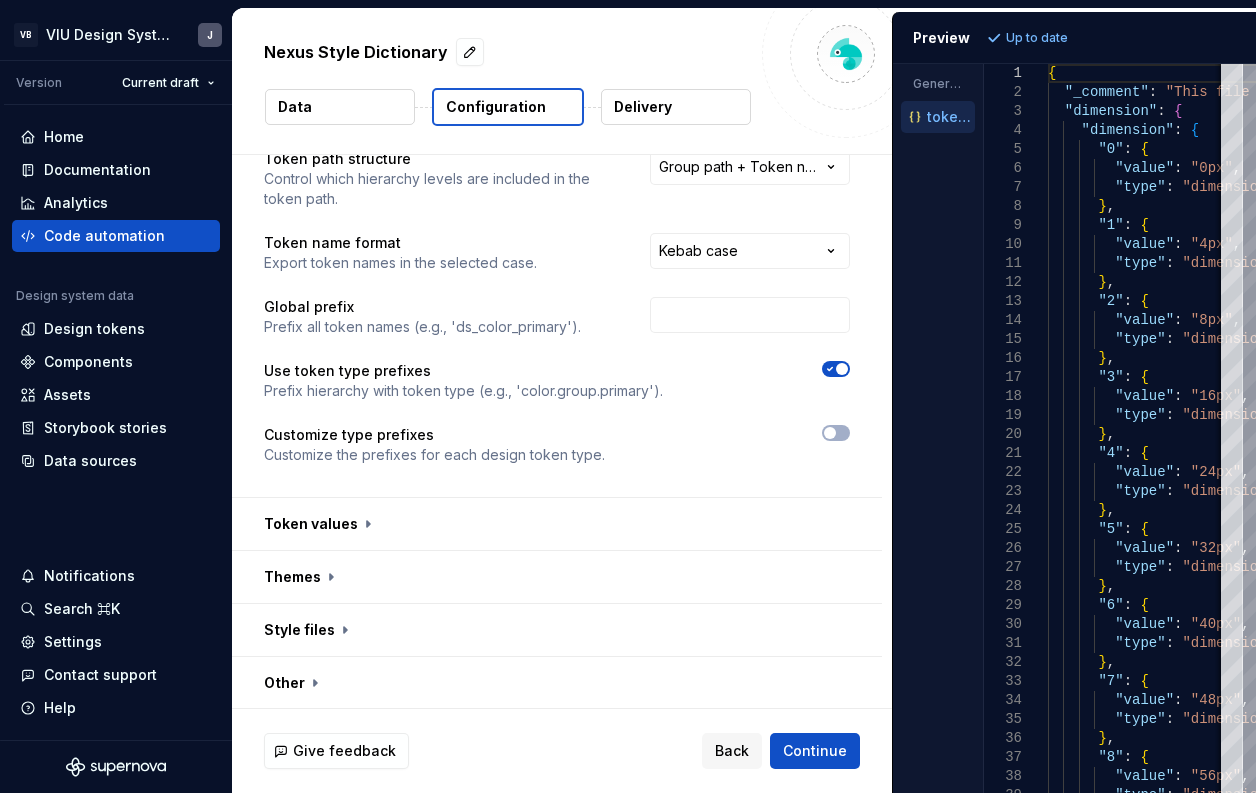 scroll, scrollTop: 0, scrollLeft: 0, axis: both 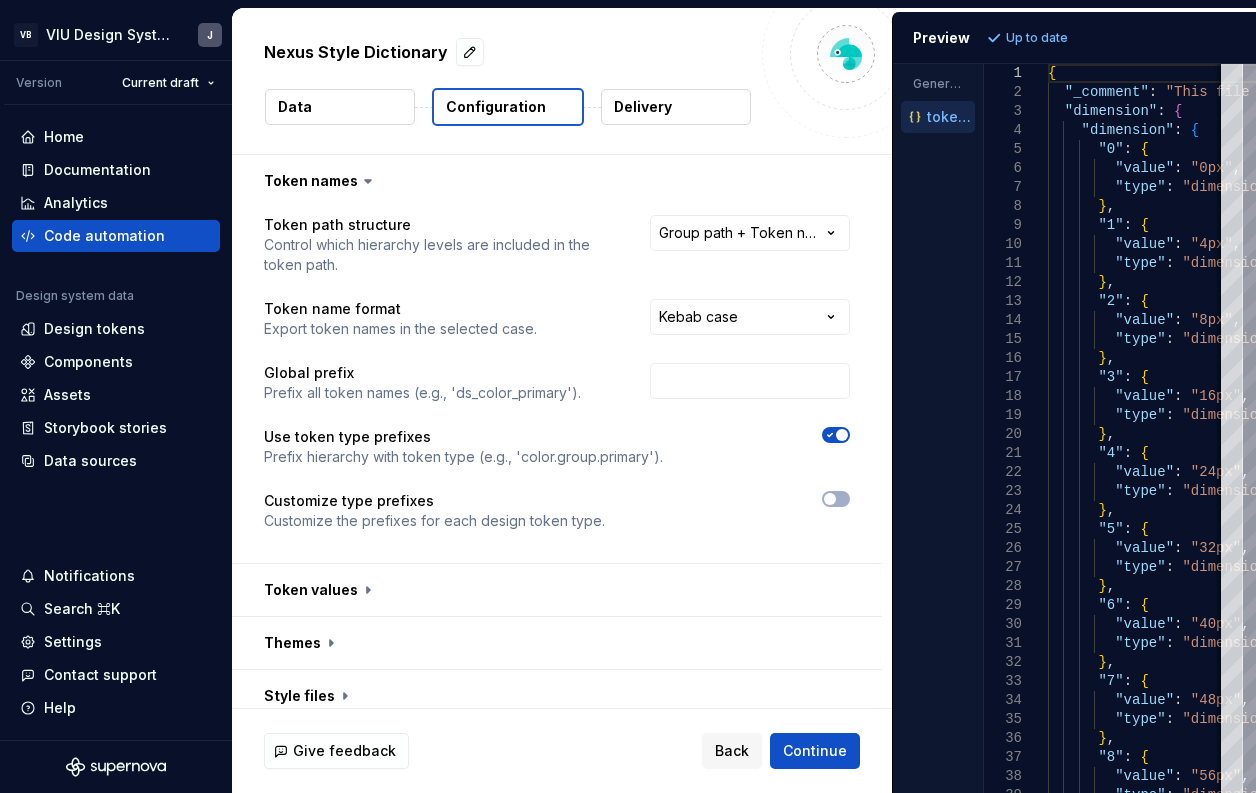 click on "Nexus Style Dictionary Data Configuration Delivery" at bounding box center (562, 81) 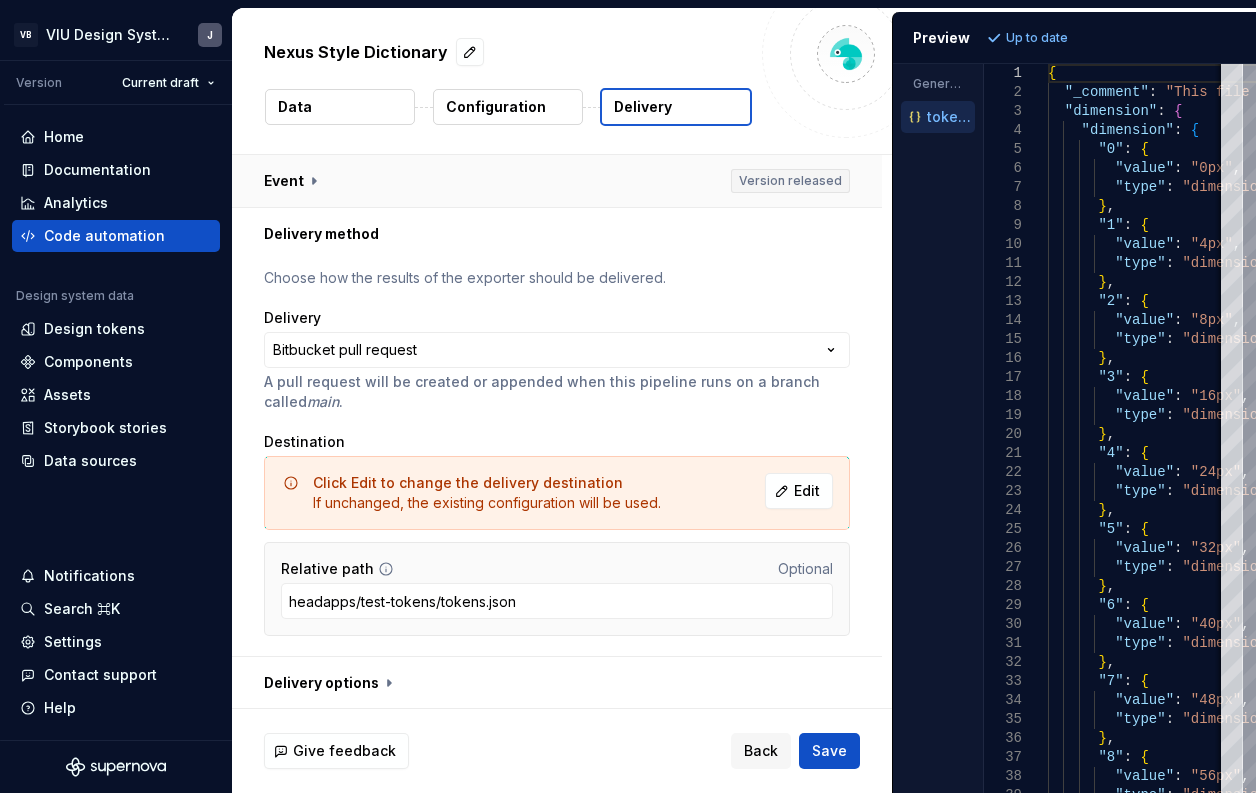 click at bounding box center (557, 181) 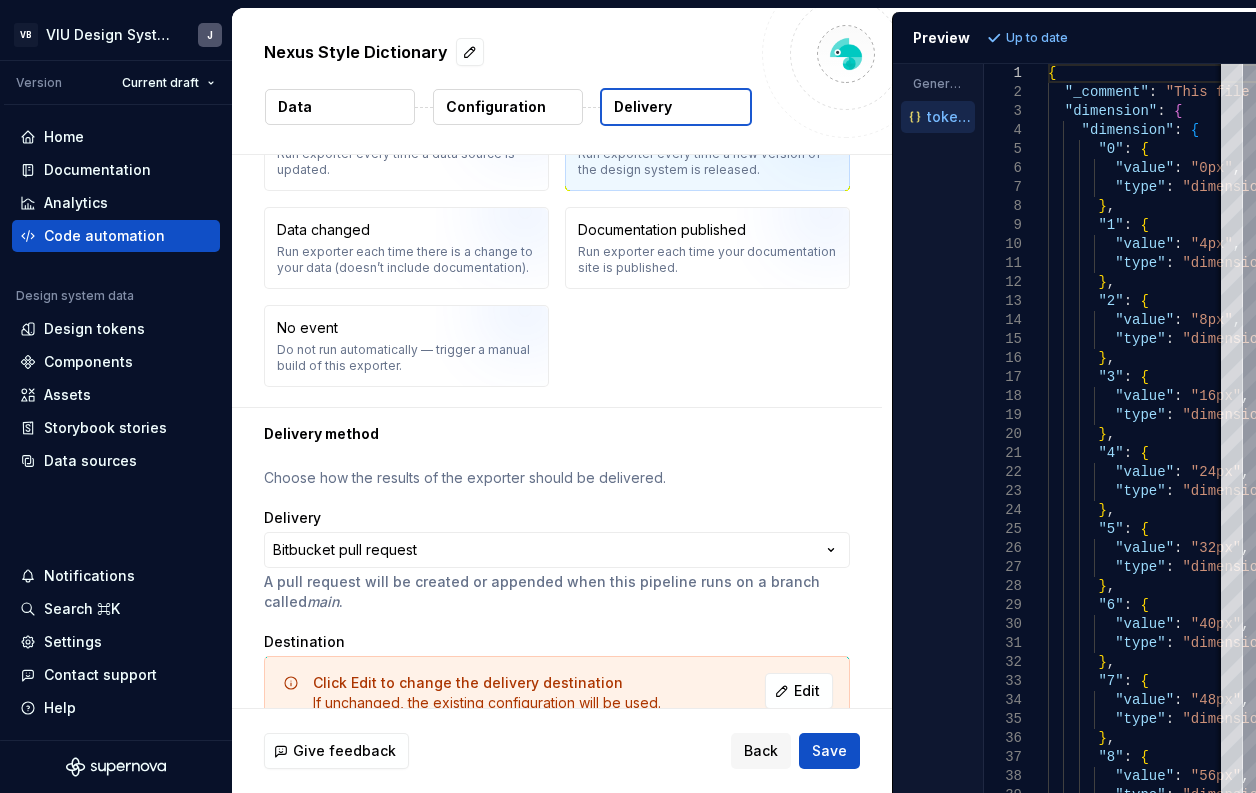scroll, scrollTop: 343, scrollLeft: 0, axis: vertical 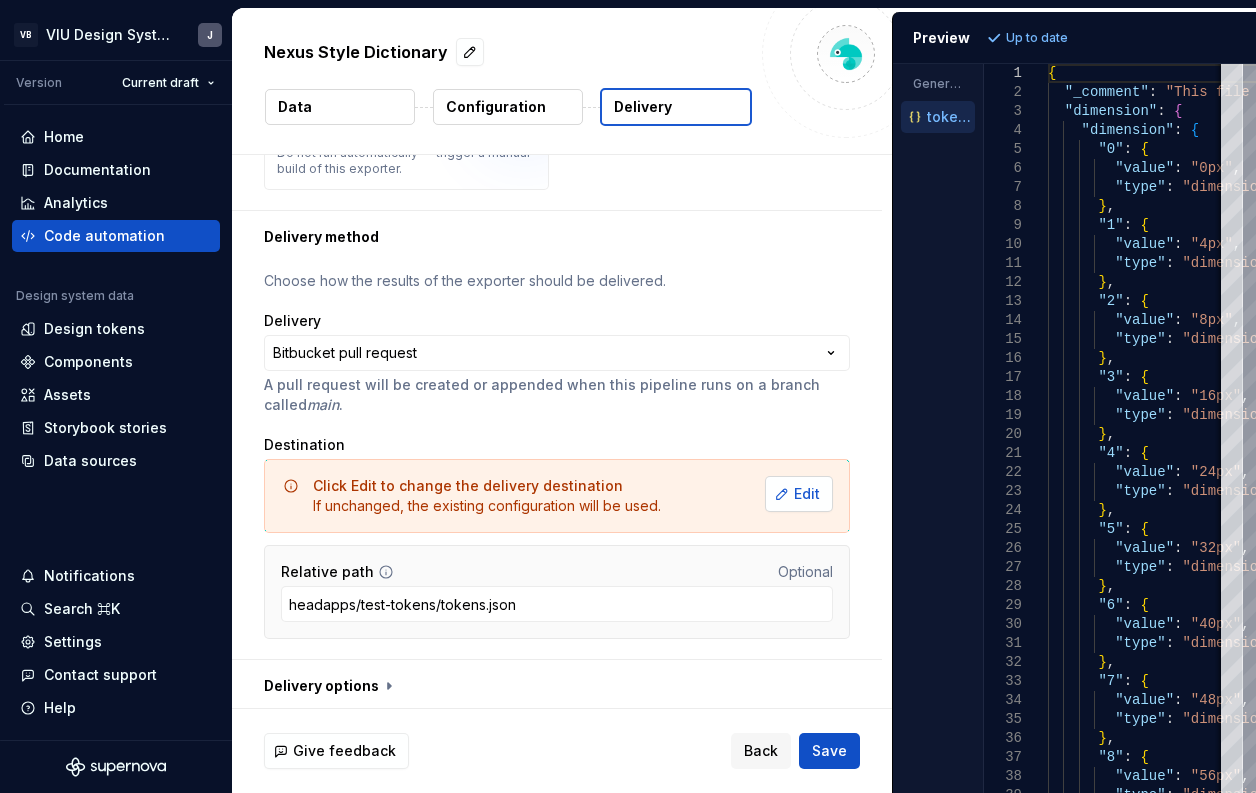 click on "Edit" at bounding box center [799, 494] 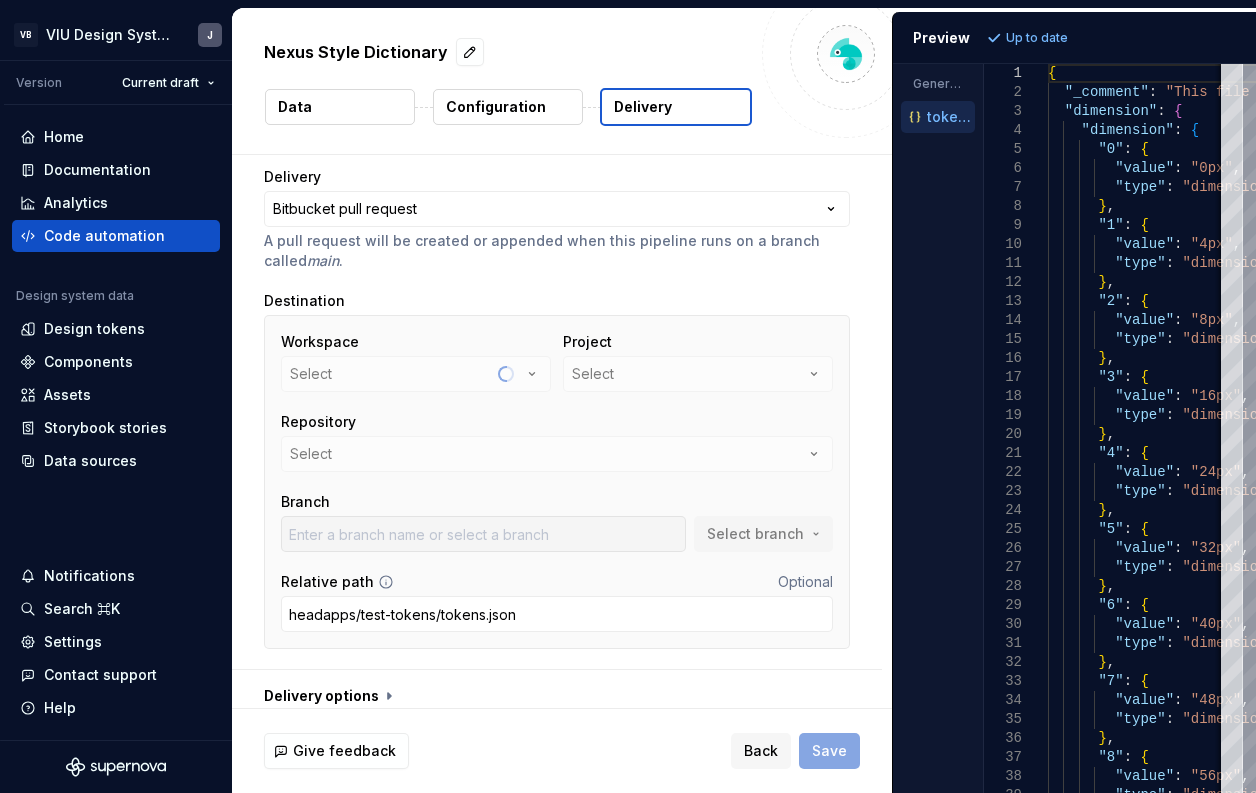 scroll, scrollTop: 154, scrollLeft: 0, axis: vertical 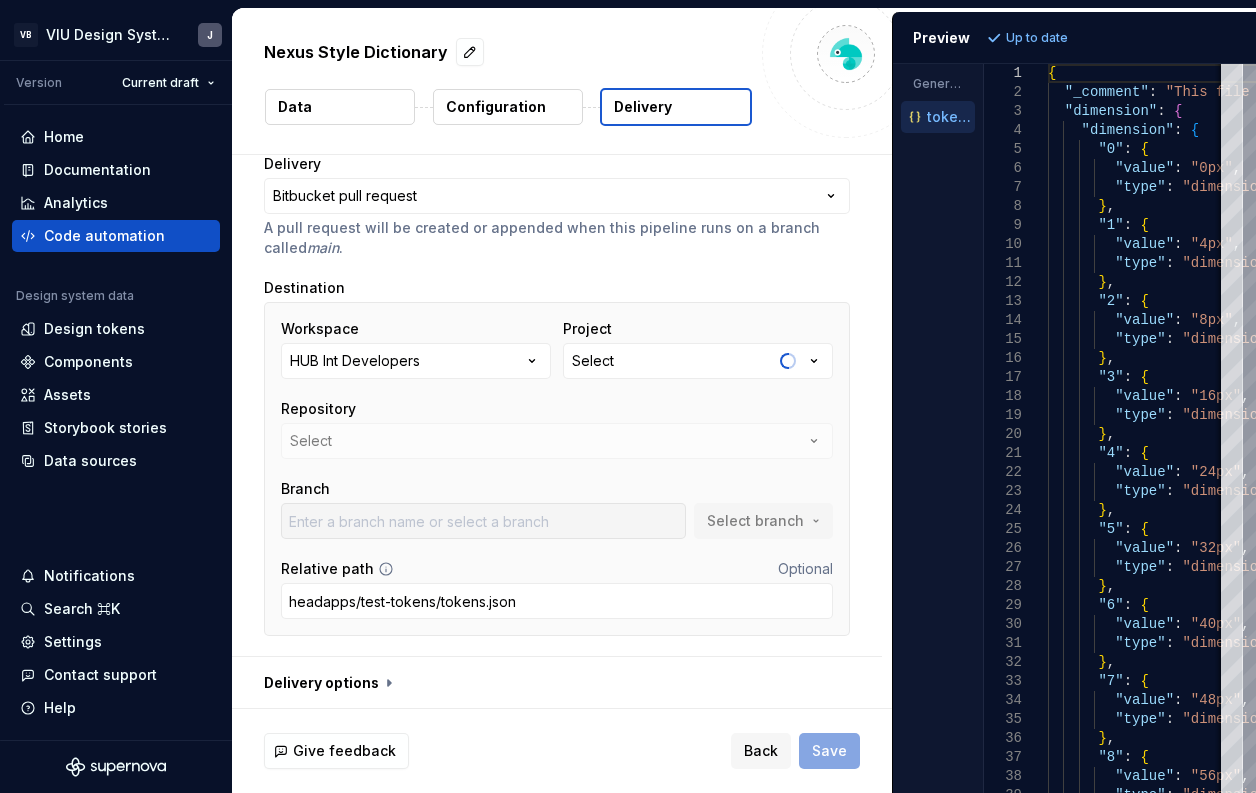 click on "HUB Int Developers" at bounding box center (355, 361) 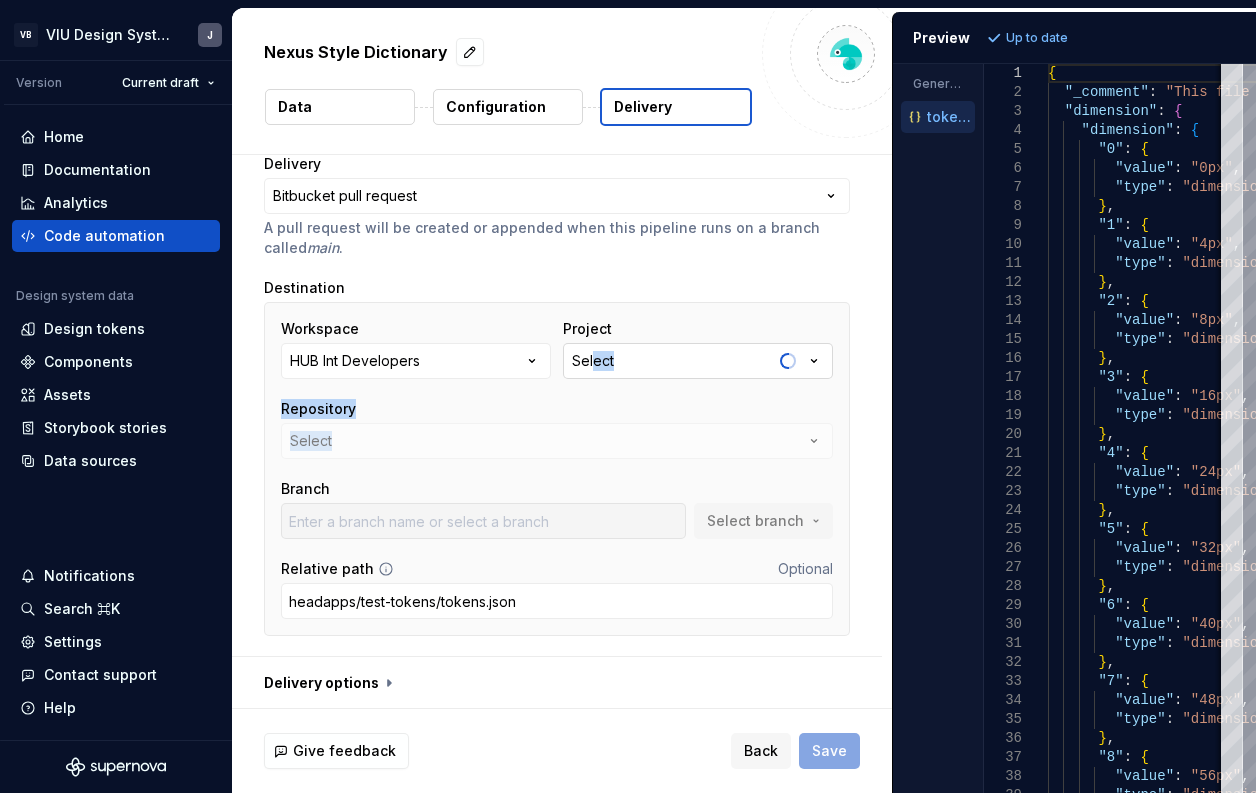 drag, startPoint x: 582, startPoint y: 421, endPoint x: 596, endPoint y: 352, distance: 70.40597 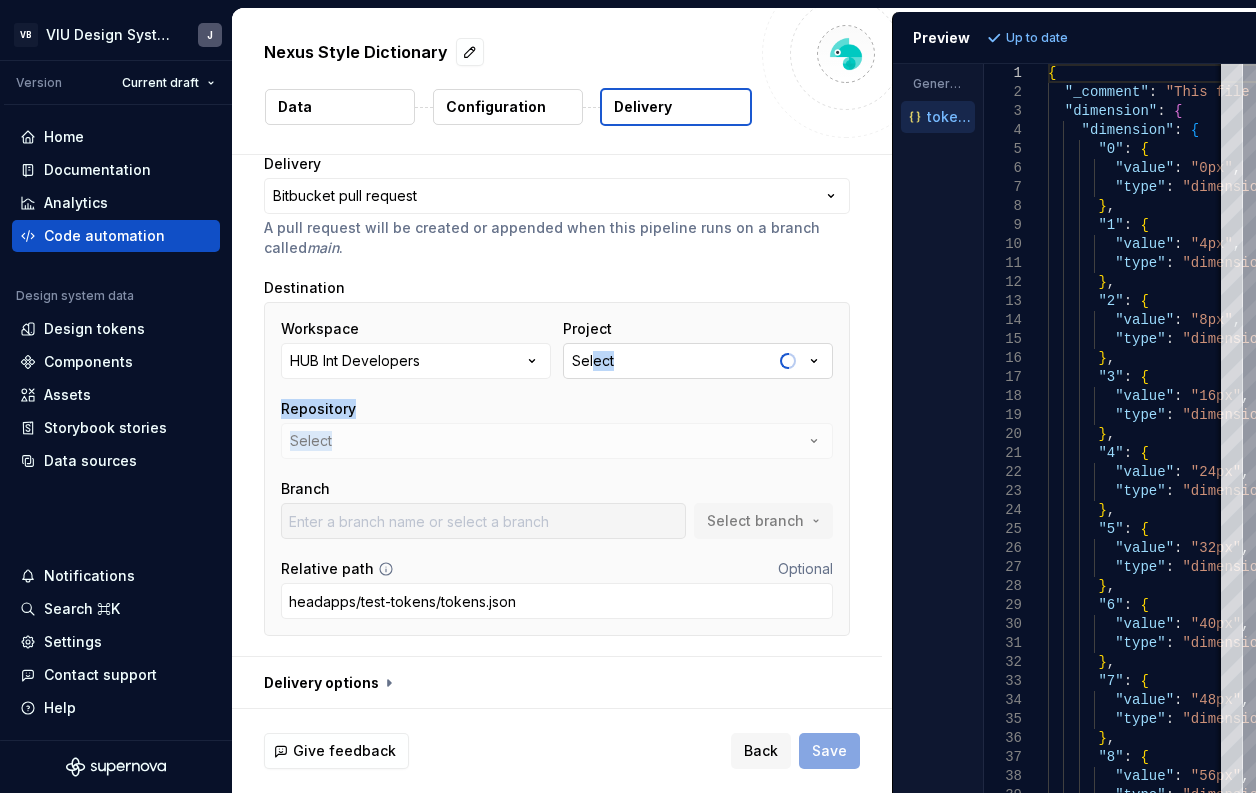 click on "Workspace HUB Int Developers Project Select Repository Select Branch Select branch" at bounding box center (557, 429) 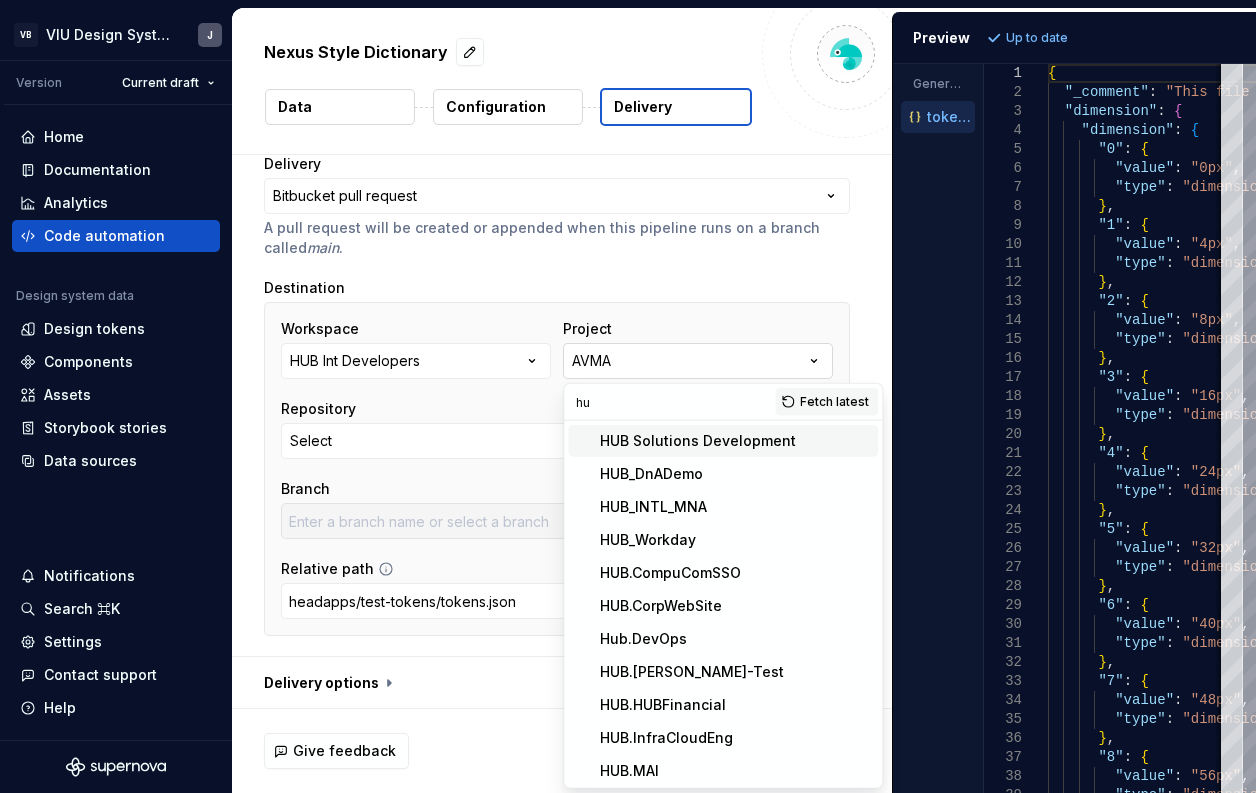 type on "hub" 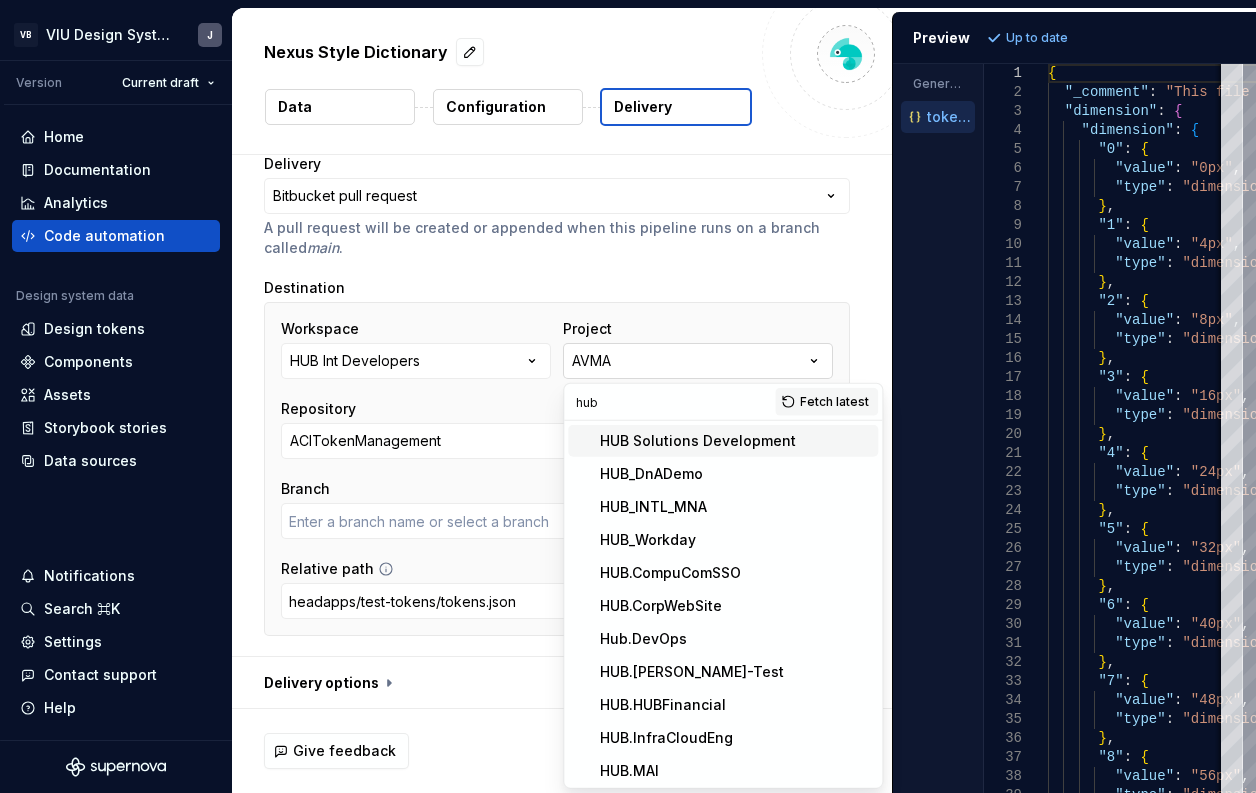 type on "DCTImportSchoolList" 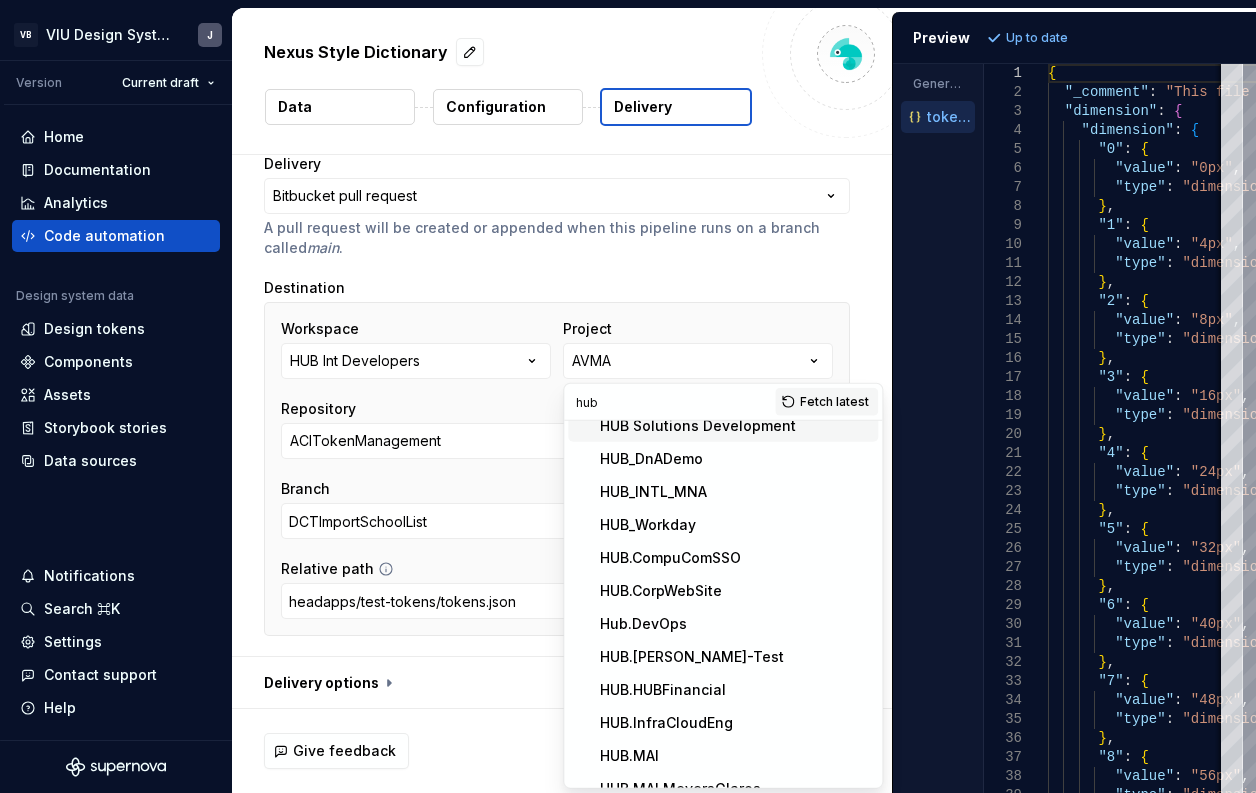 scroll, scrollTop: 0, scrollLeft: 0, axis: both 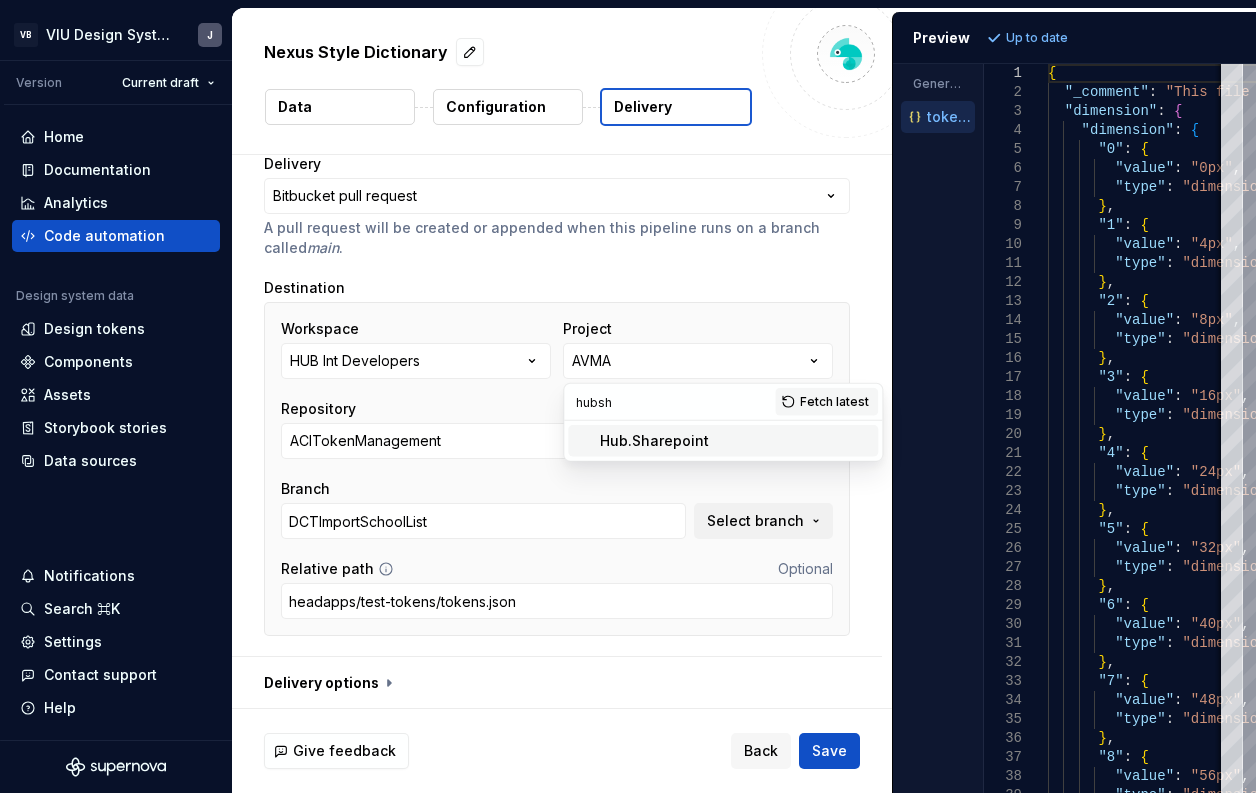 type on "hubsh" 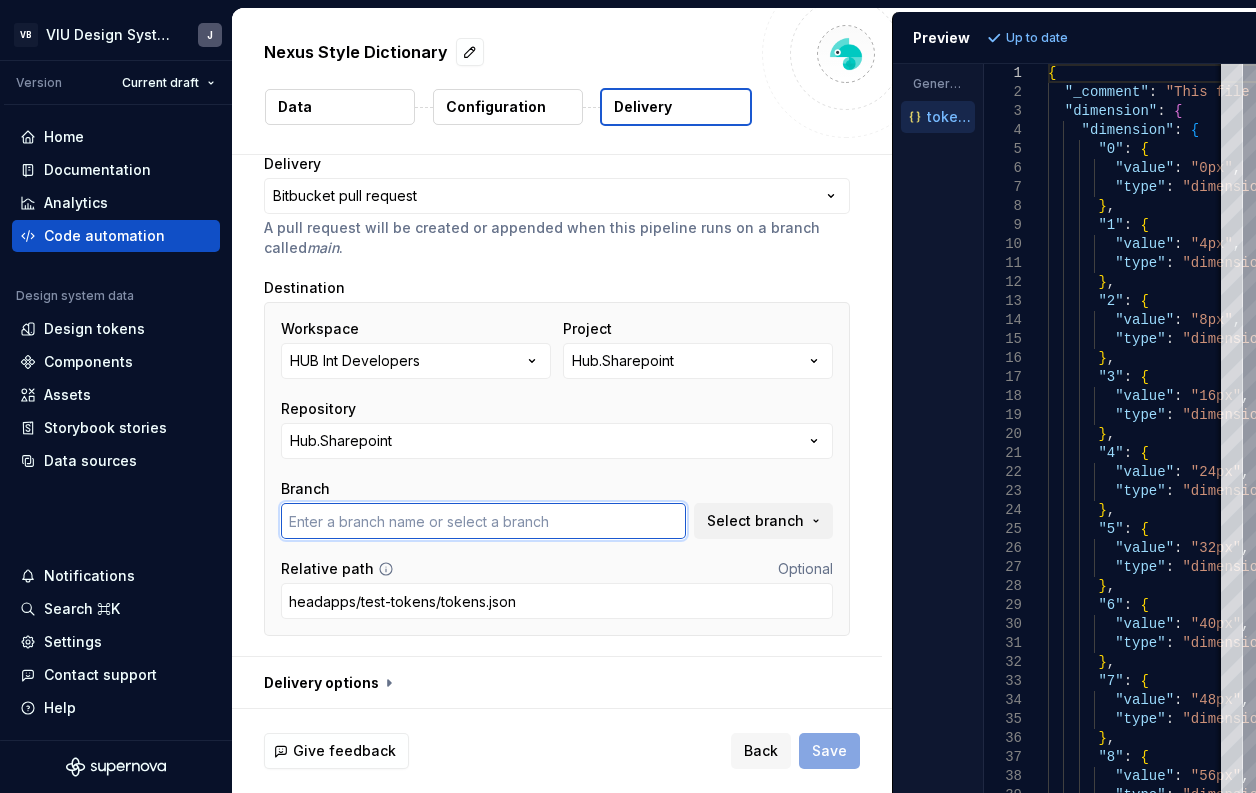 click at bounding box center (483, 521) 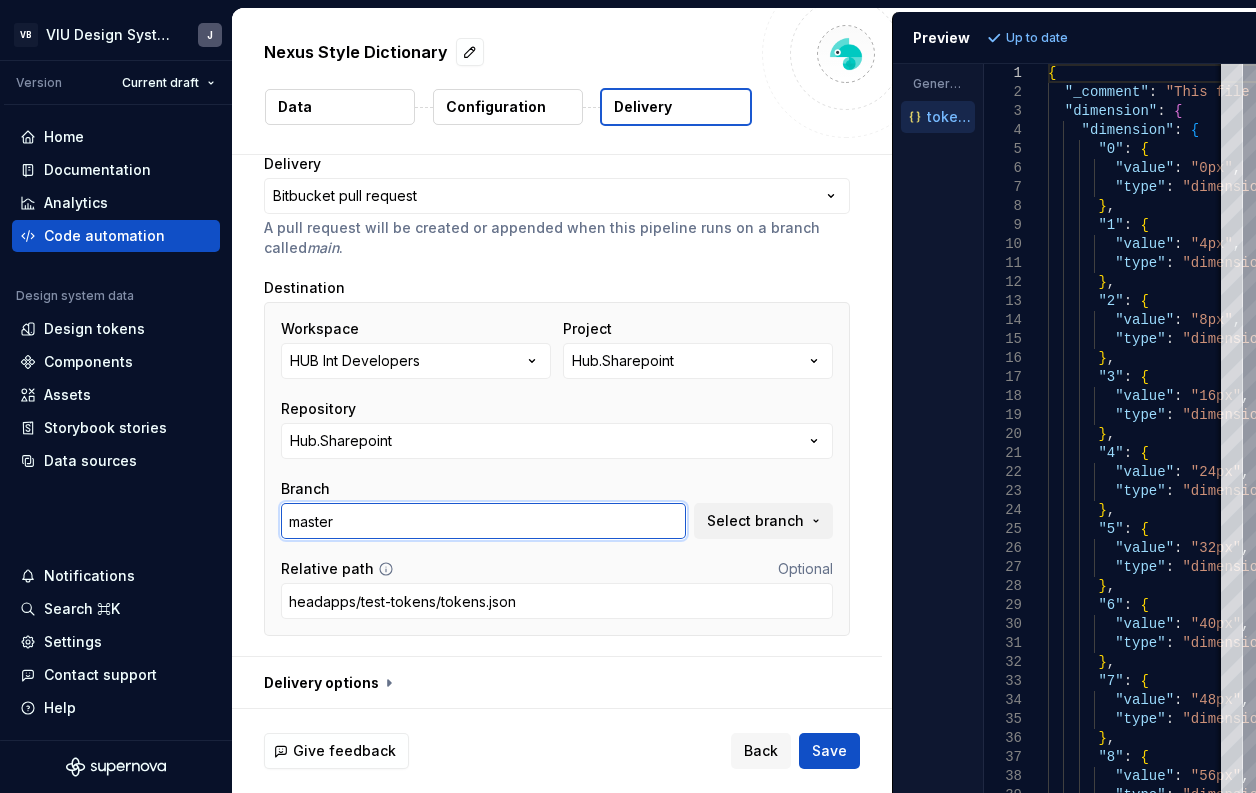 click on "master" at bounding box center (483, 521) 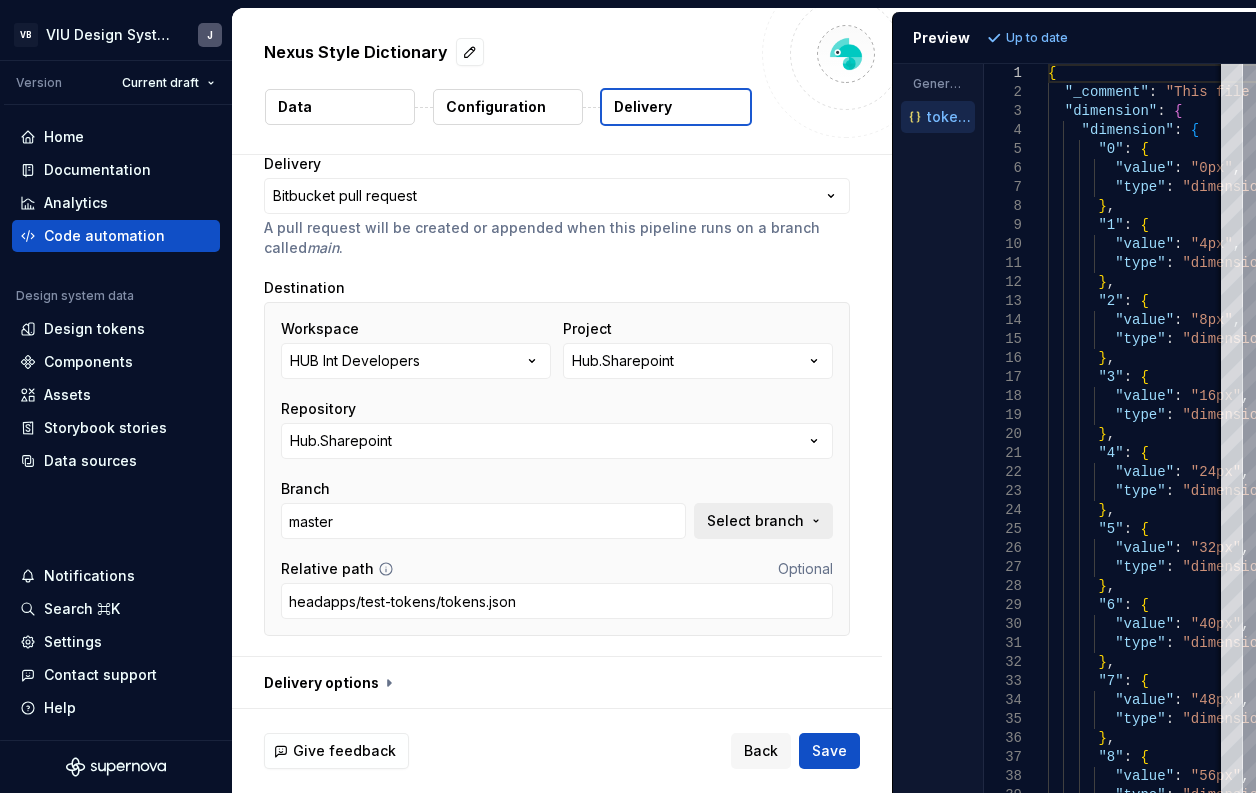 click on "Select branch" at bounding box center [763, 521] 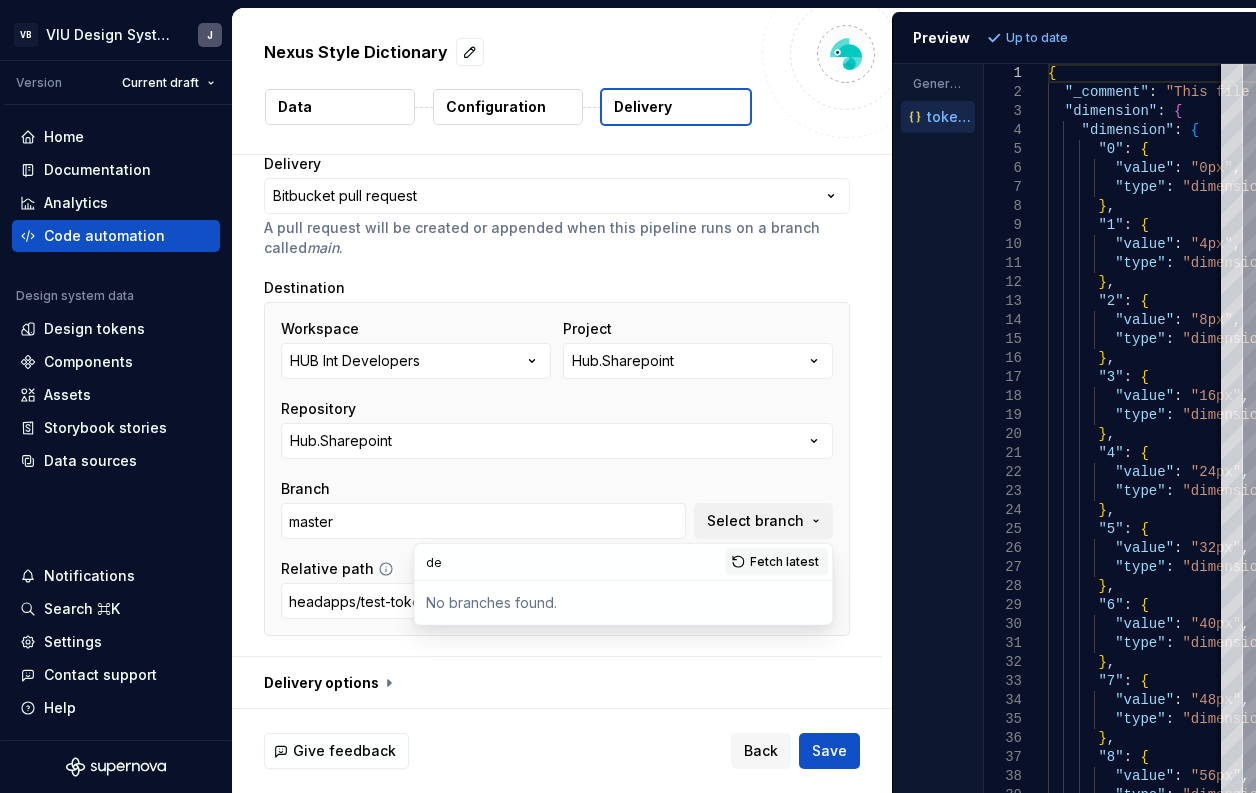 type on "d" 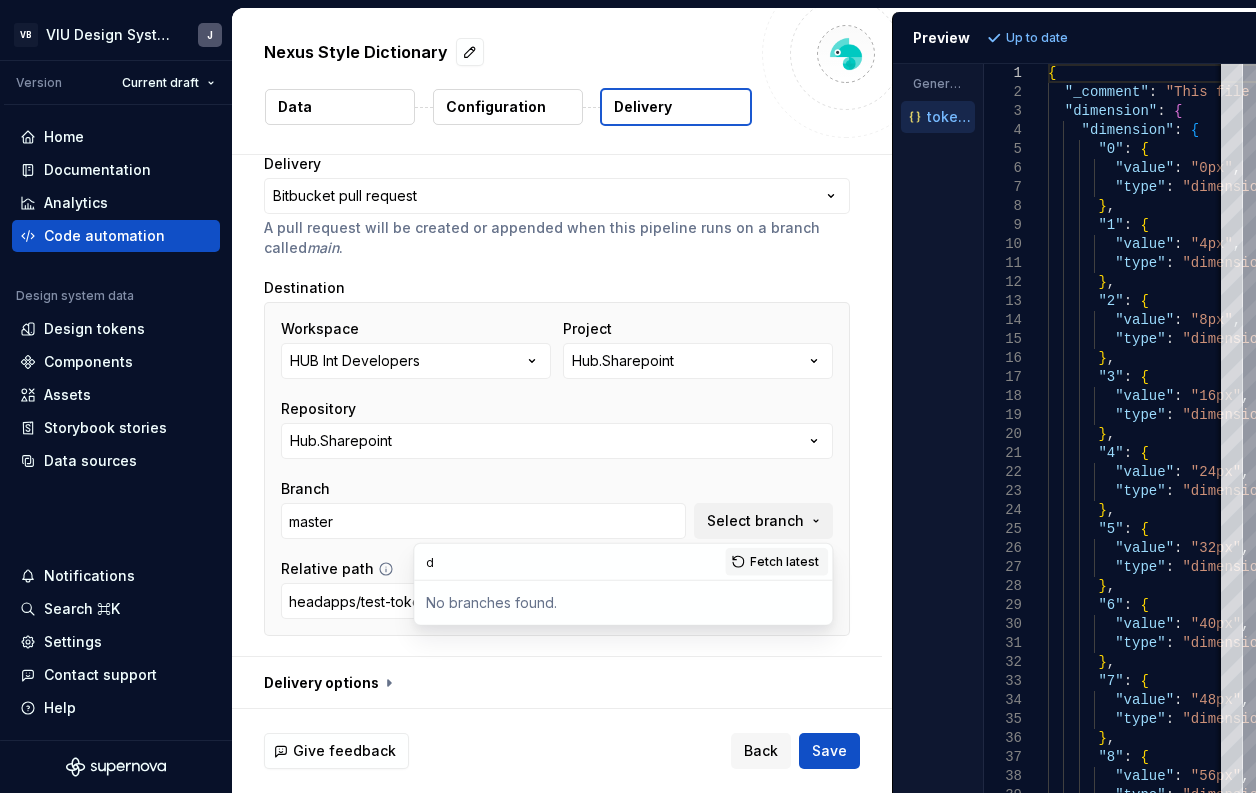 type 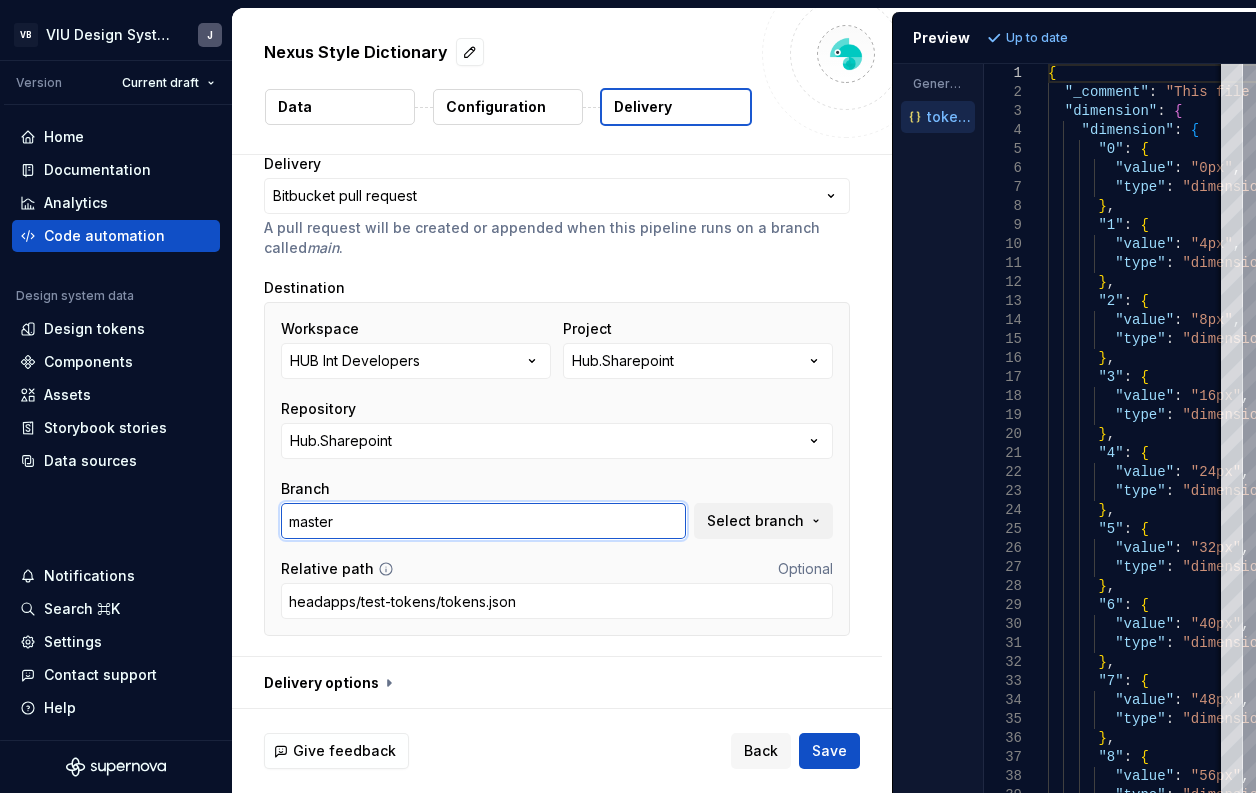 click on "master" at bounding box center (483, 521) 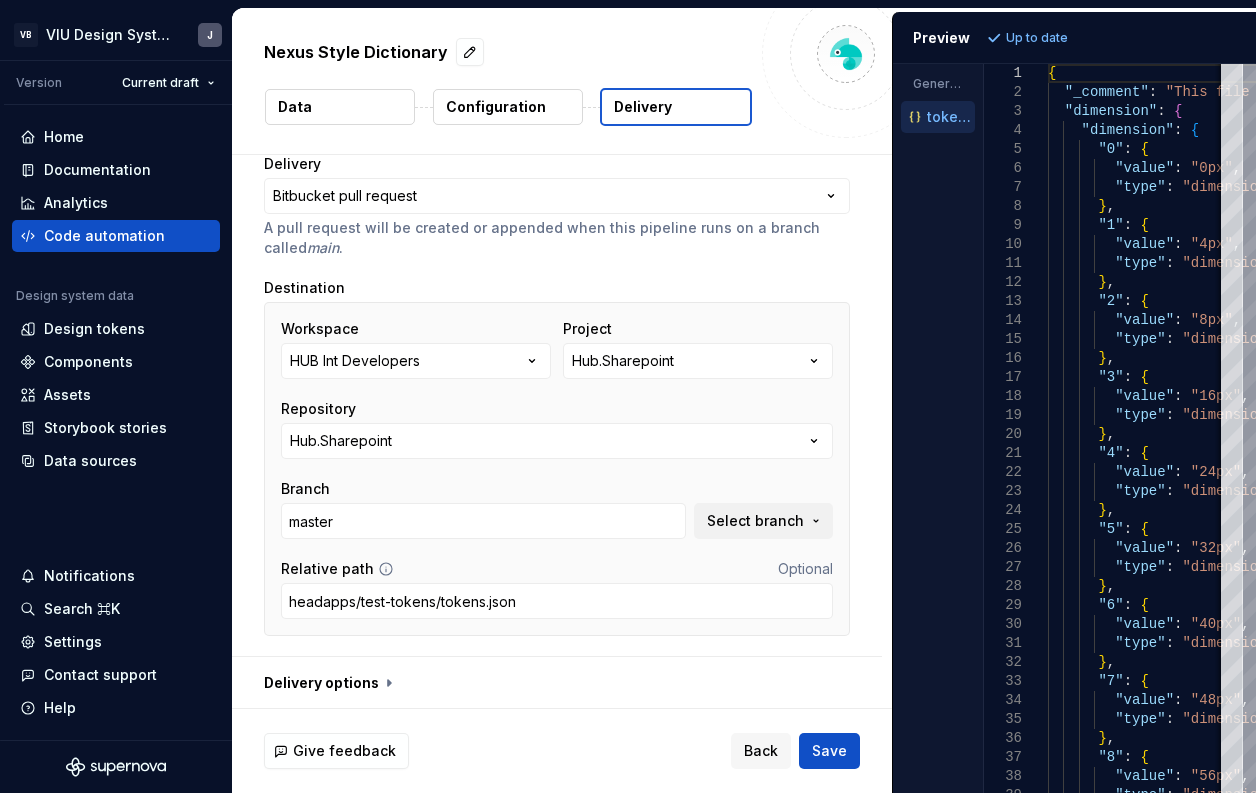 click on "Branch" at bounding box center [483, 489] 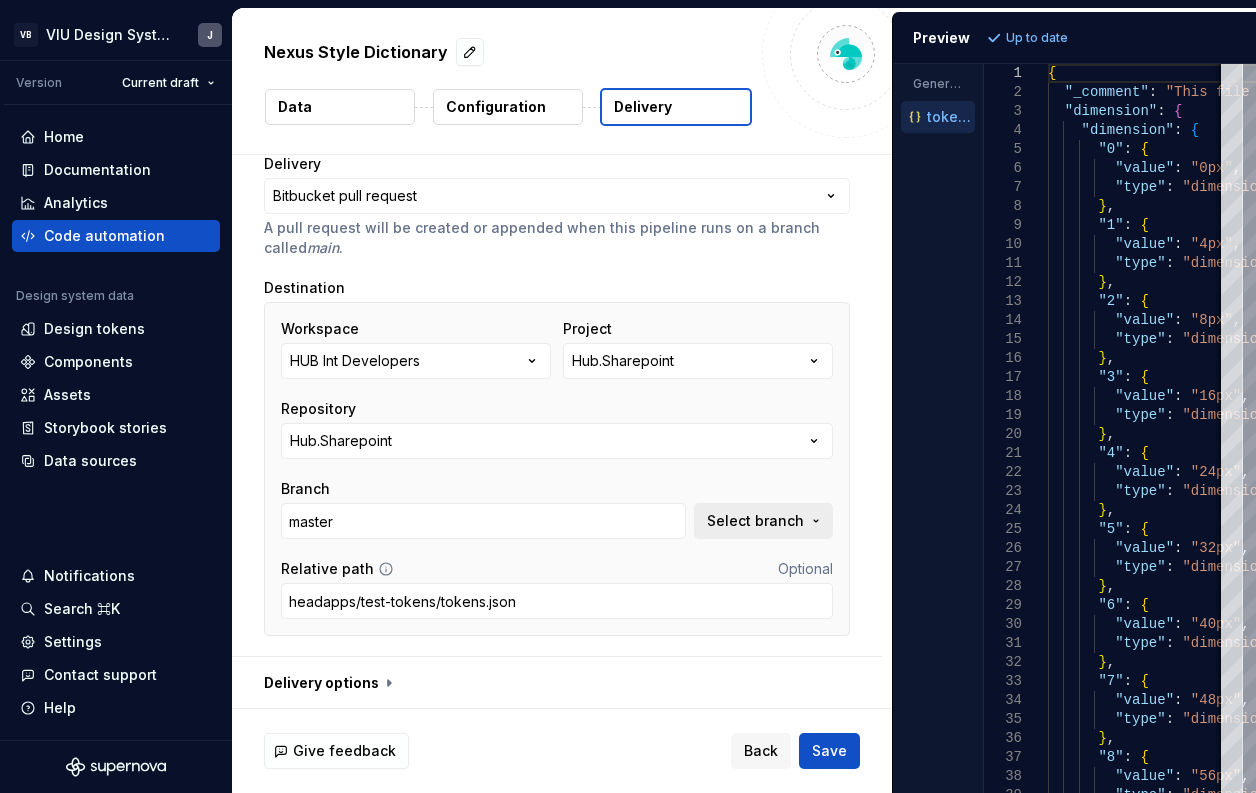 click on "Select branch" at bounding box center [763, 521] 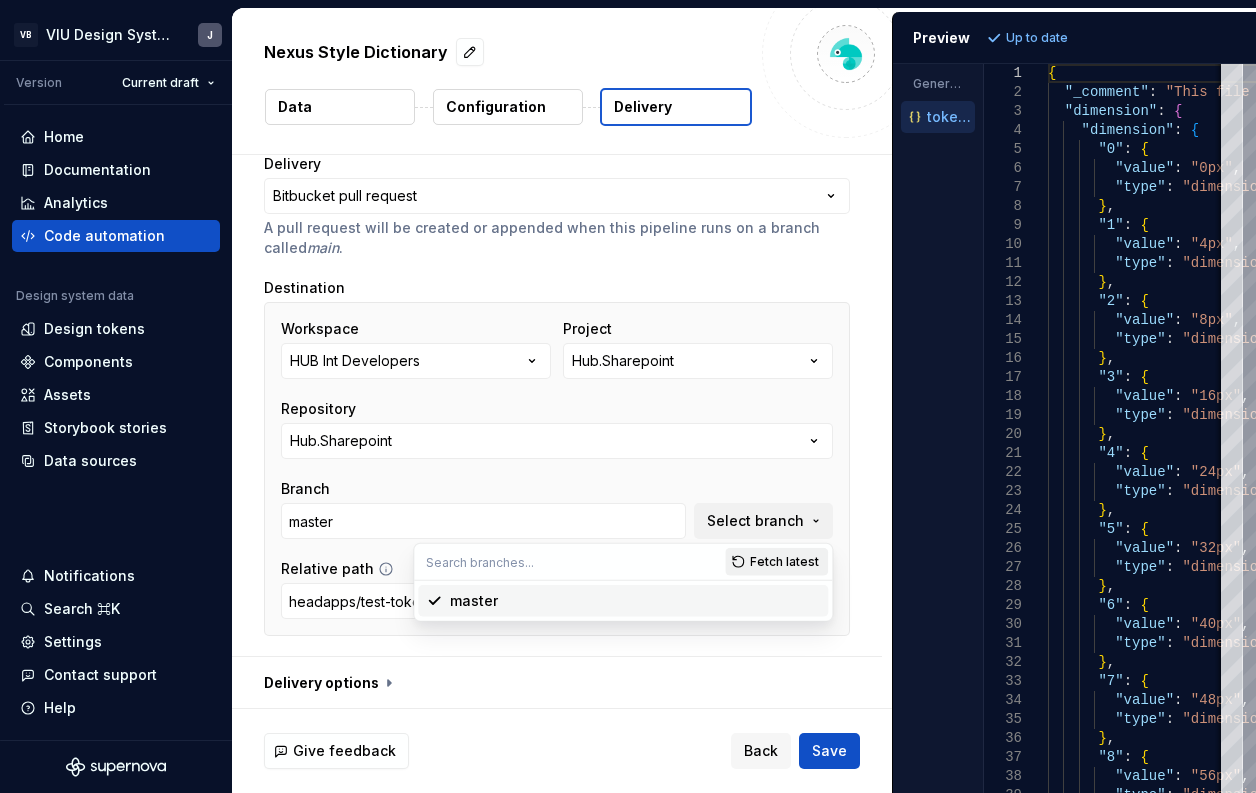 click on "Fetch latest" at bounding box center (776, 562) 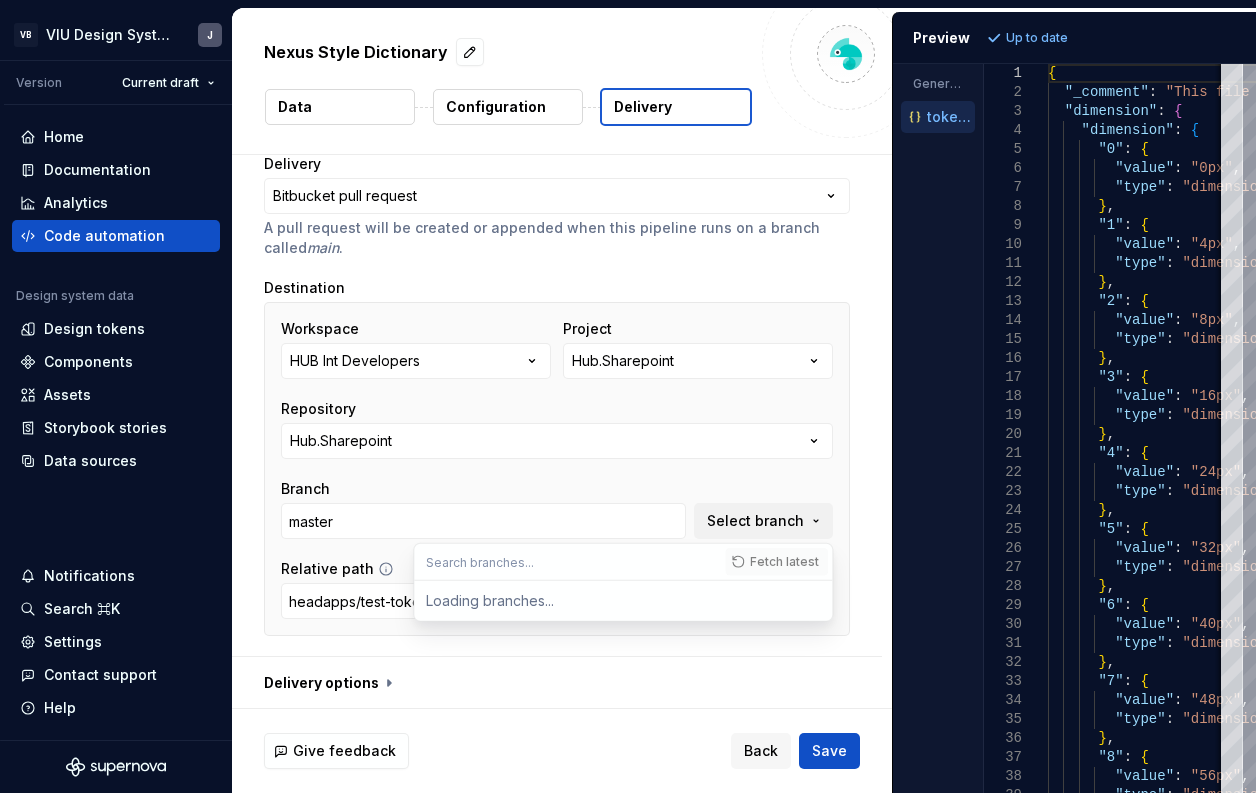 click on "Branch" at bounding box center (483, 489) 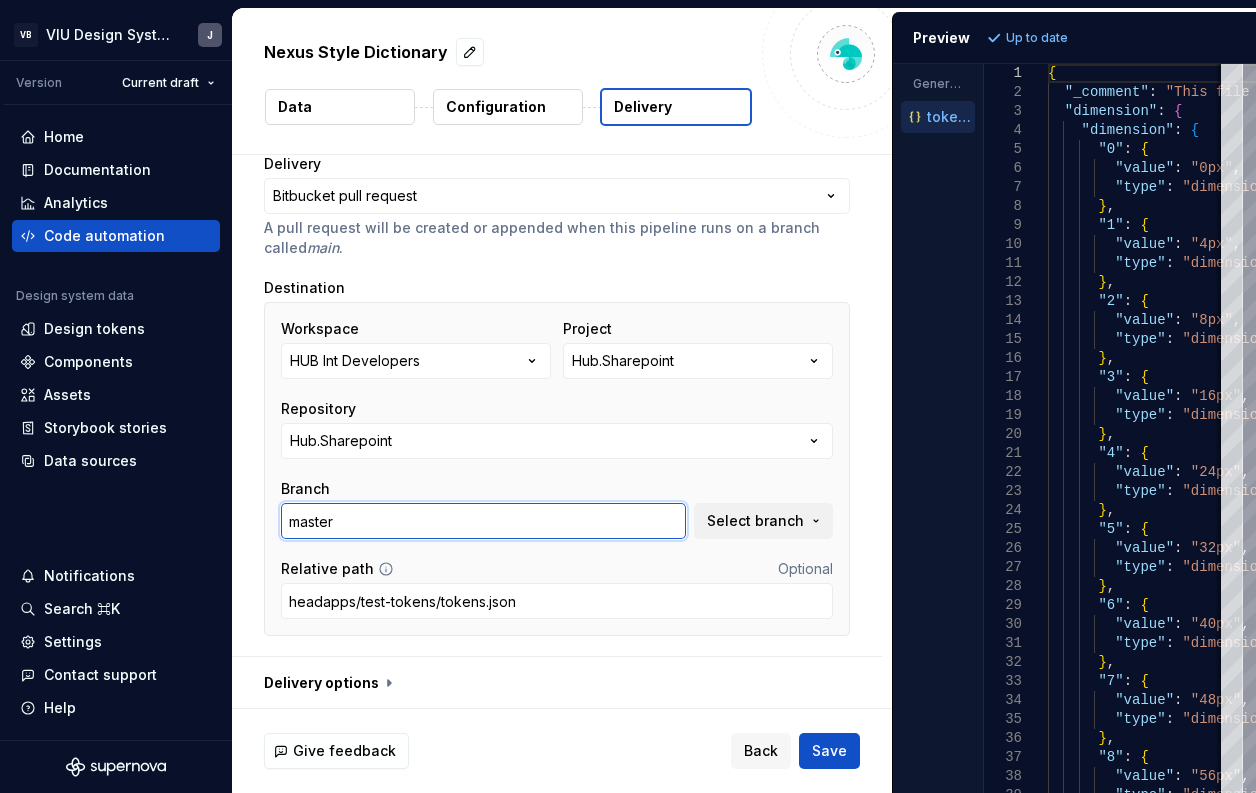 click on "master" at bounding box center (483, 521) 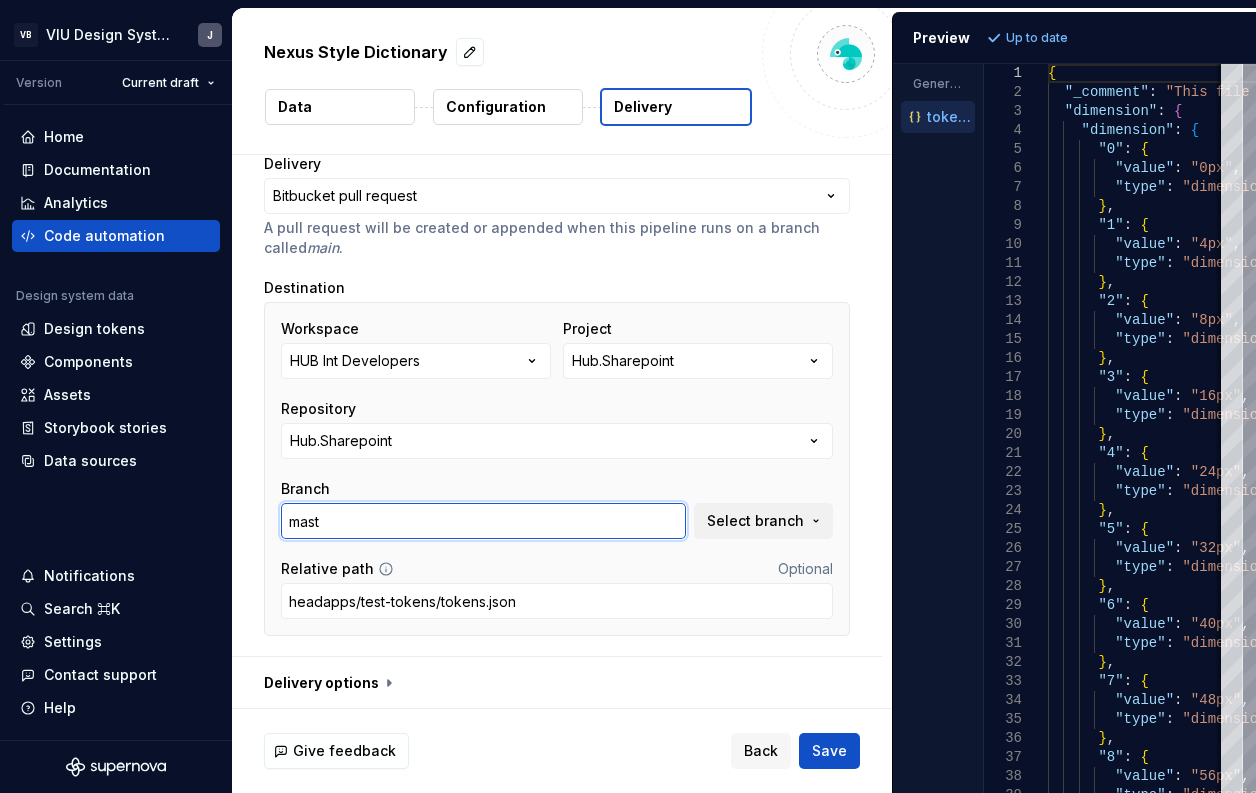 type on "mast" 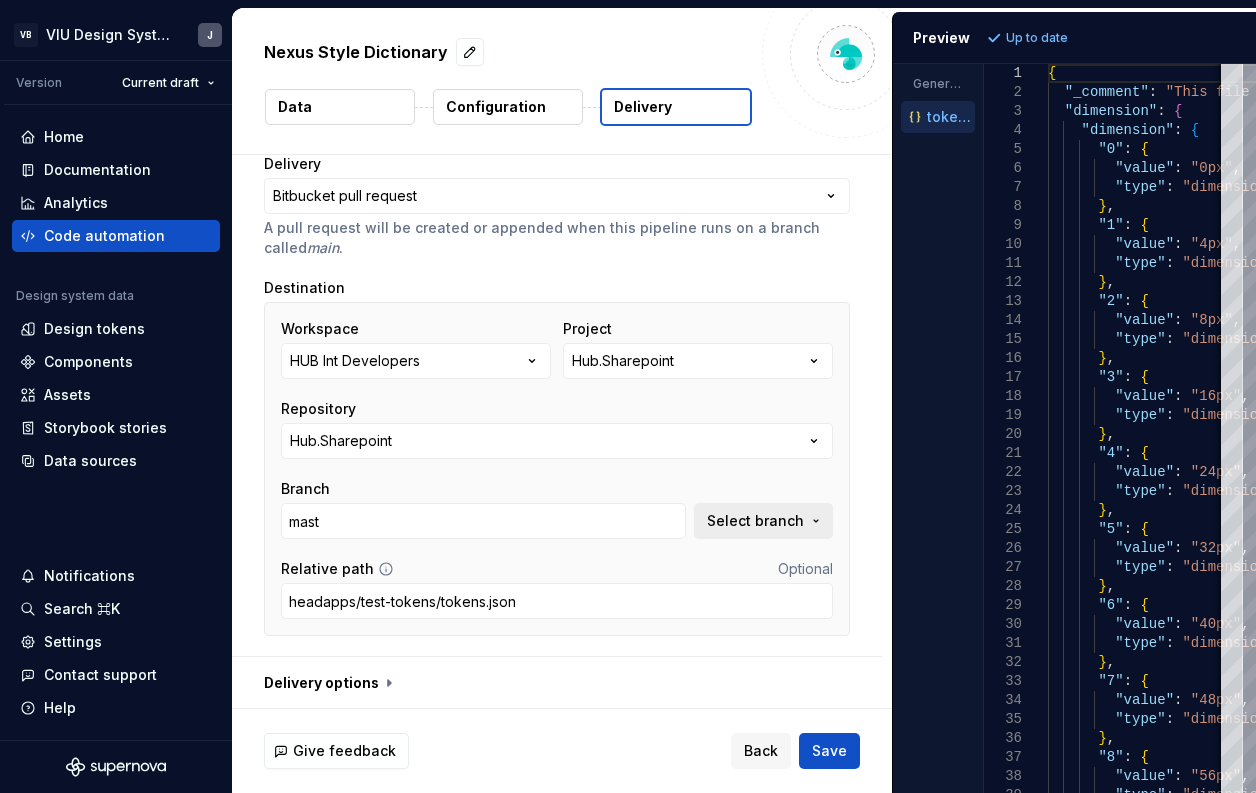 click on "Select branch" at bounding box center (755, 521) 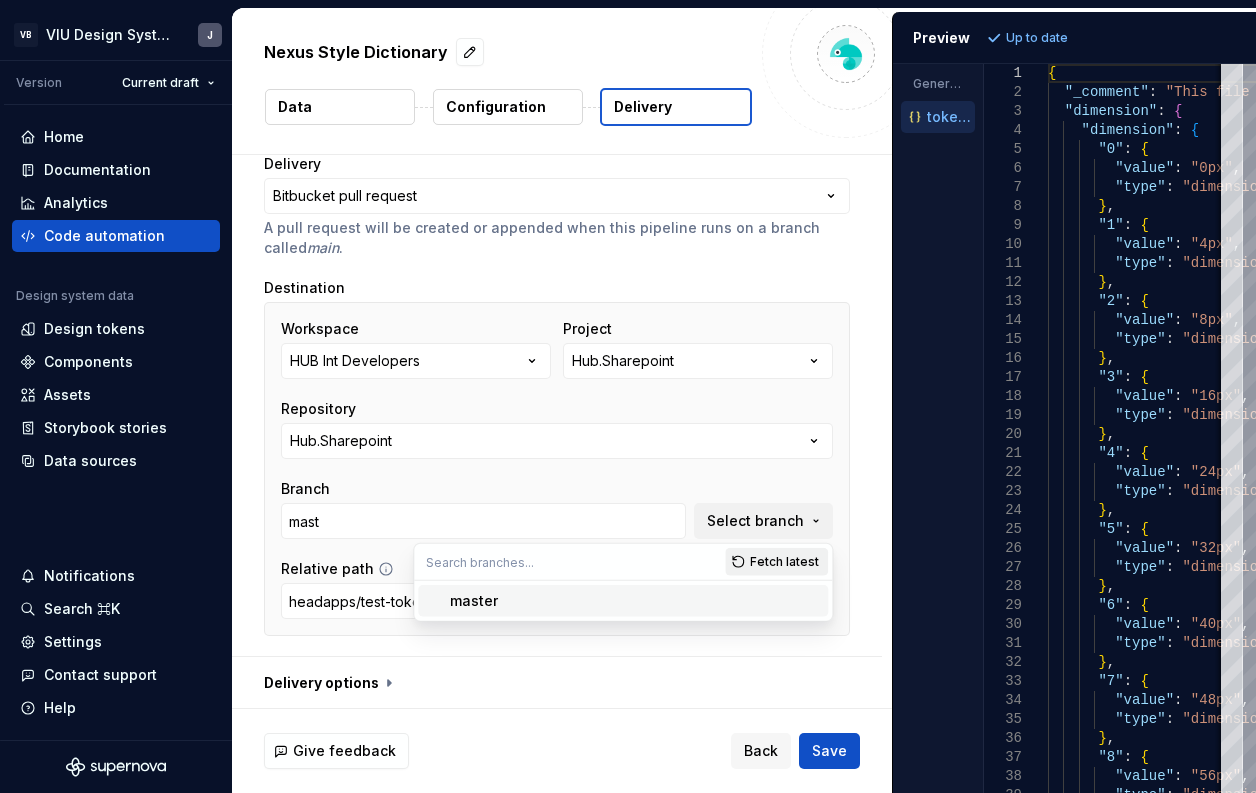 click on "Fetch latest" at bounding box center [784, 562] 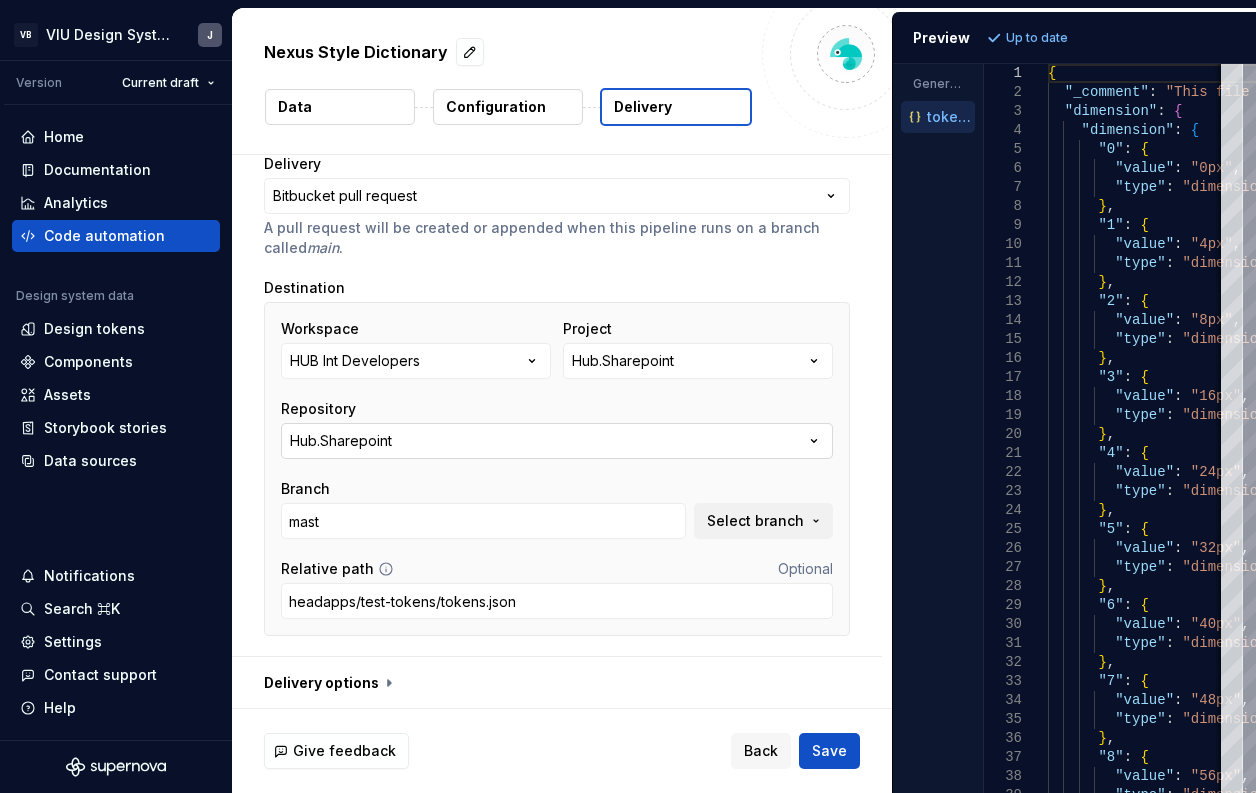 click on "Hub.Sharepoint" at bounding box center [557, 441] 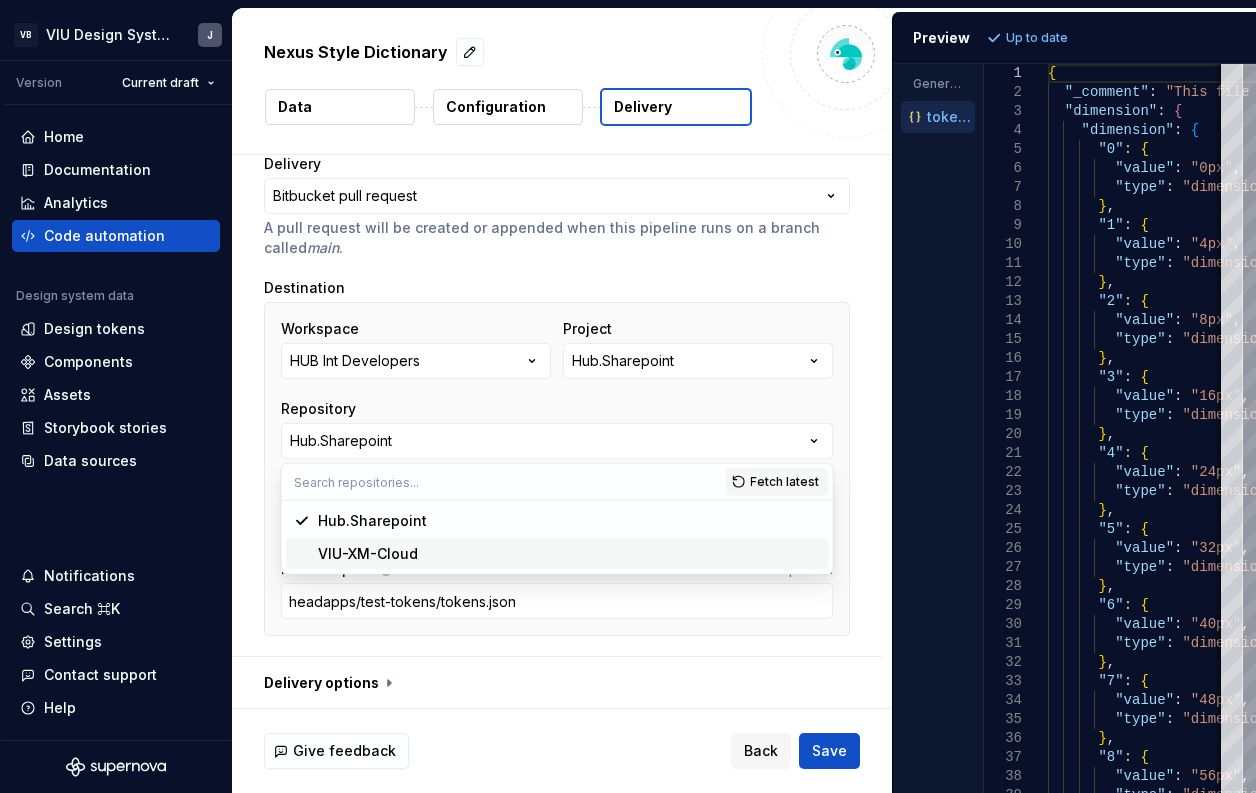click on "VIU-XM-Cloud" at bounding box center [569, 554] 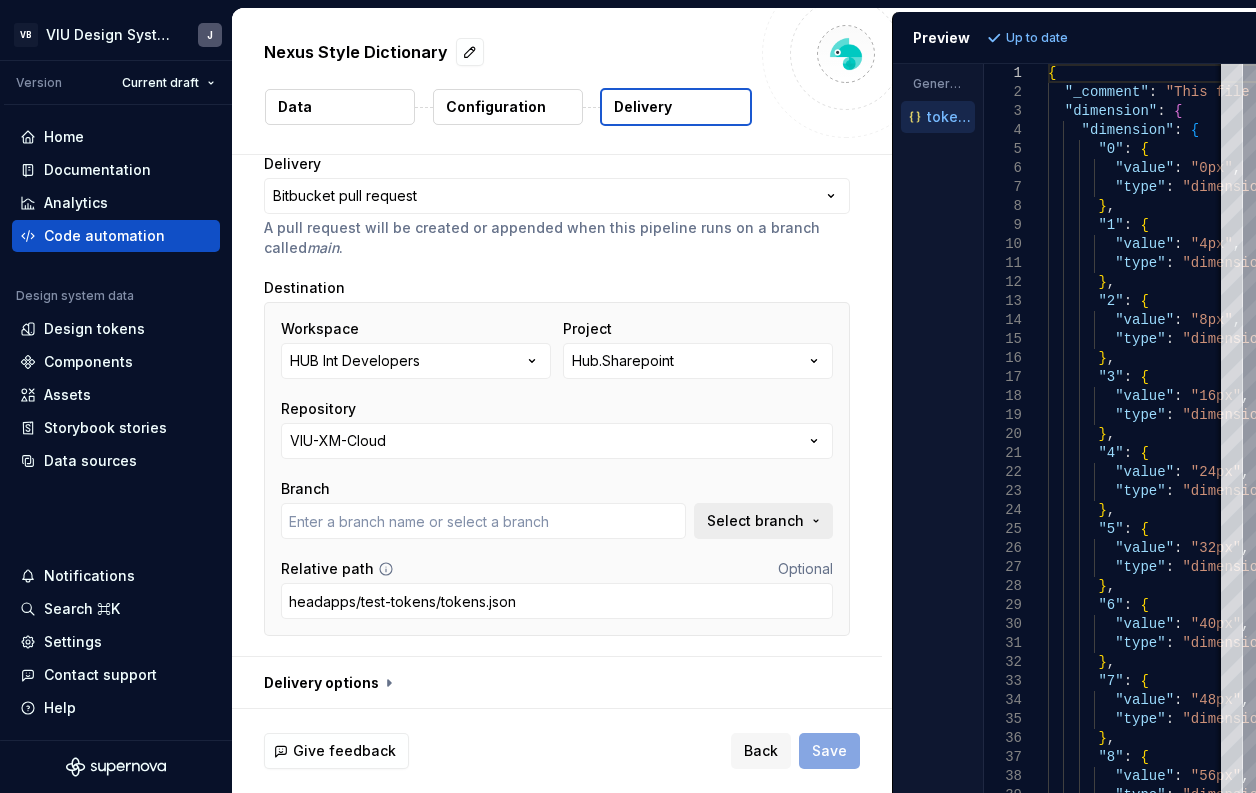 click on "Select branch" at bounding box center (755, 521) 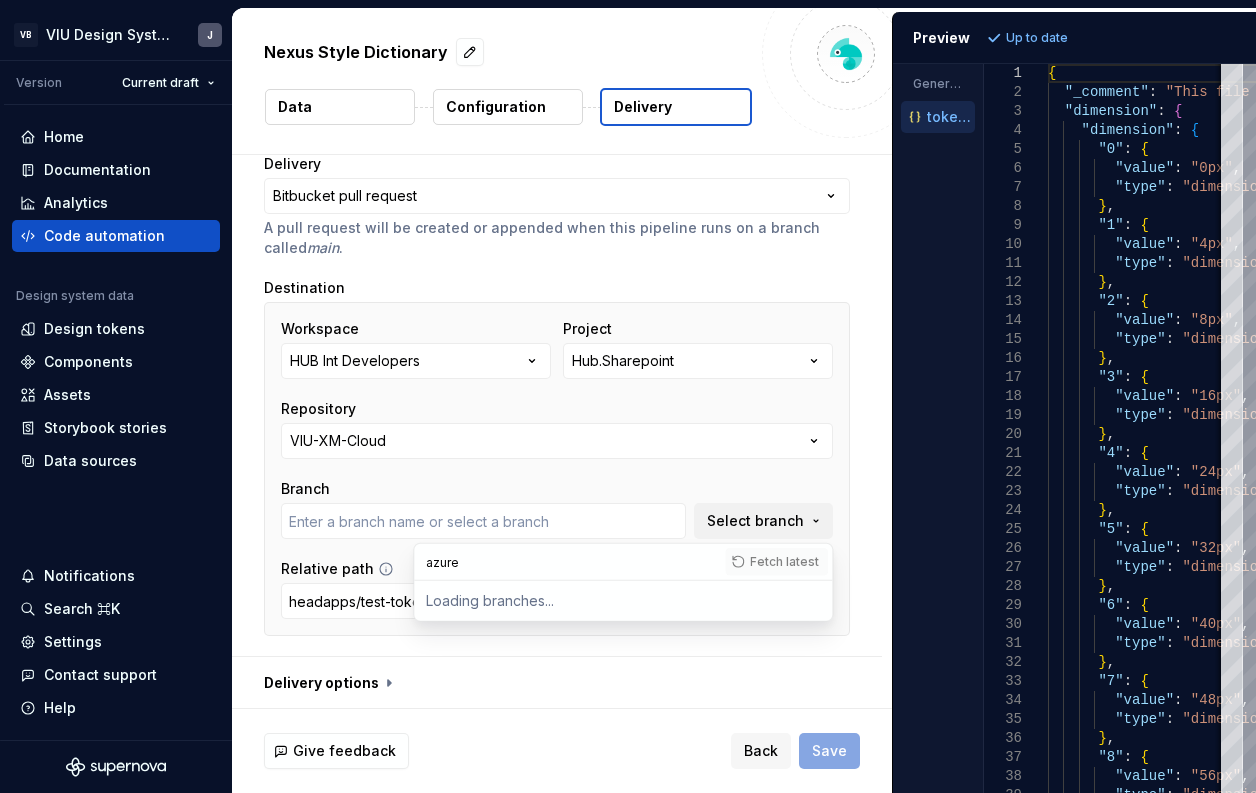 type on "azure" 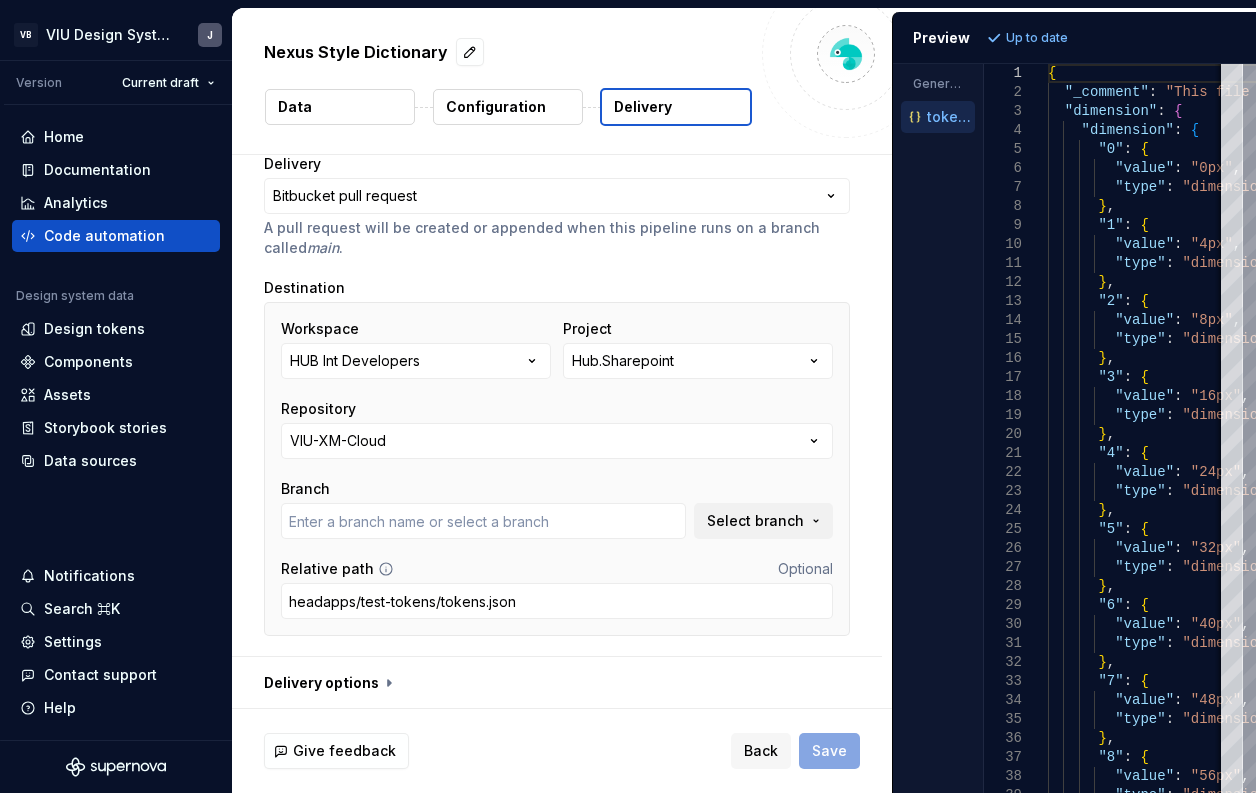 click on "Workspace HUB Int Developers Project Hub.Sharepoint Repository VIU-XM-Cloud Branch Select branch" at bounding box center [557, 429] 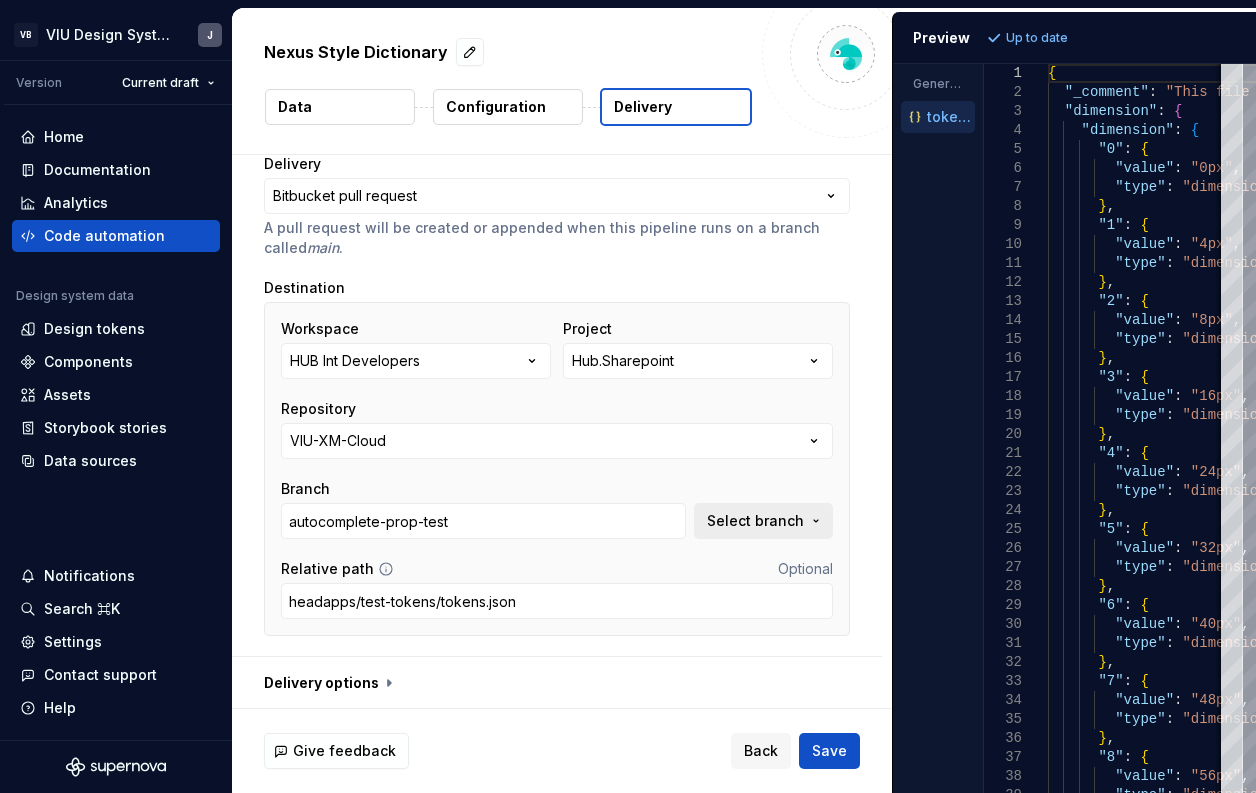 click on "Select branch" at bounding box center [755, 521] 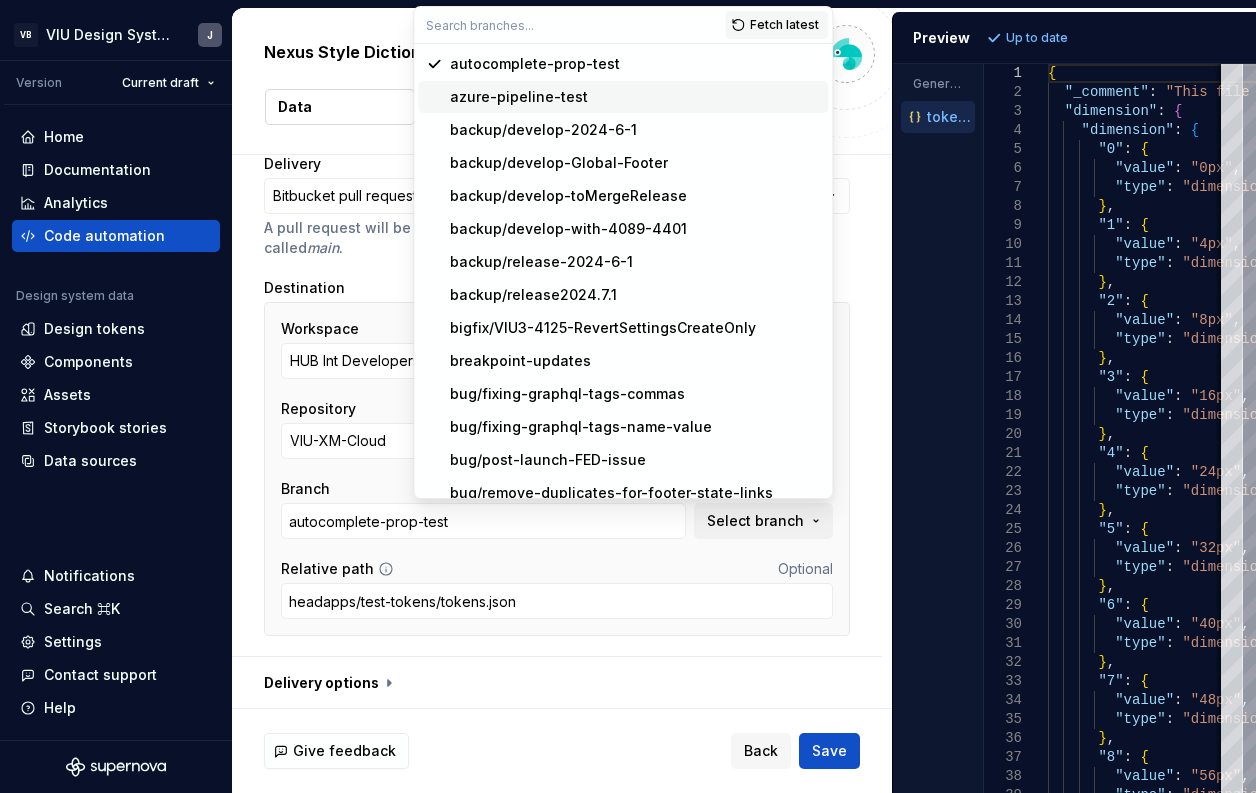 click on "azure-pipeline-test" at bounding box center [519, 97] 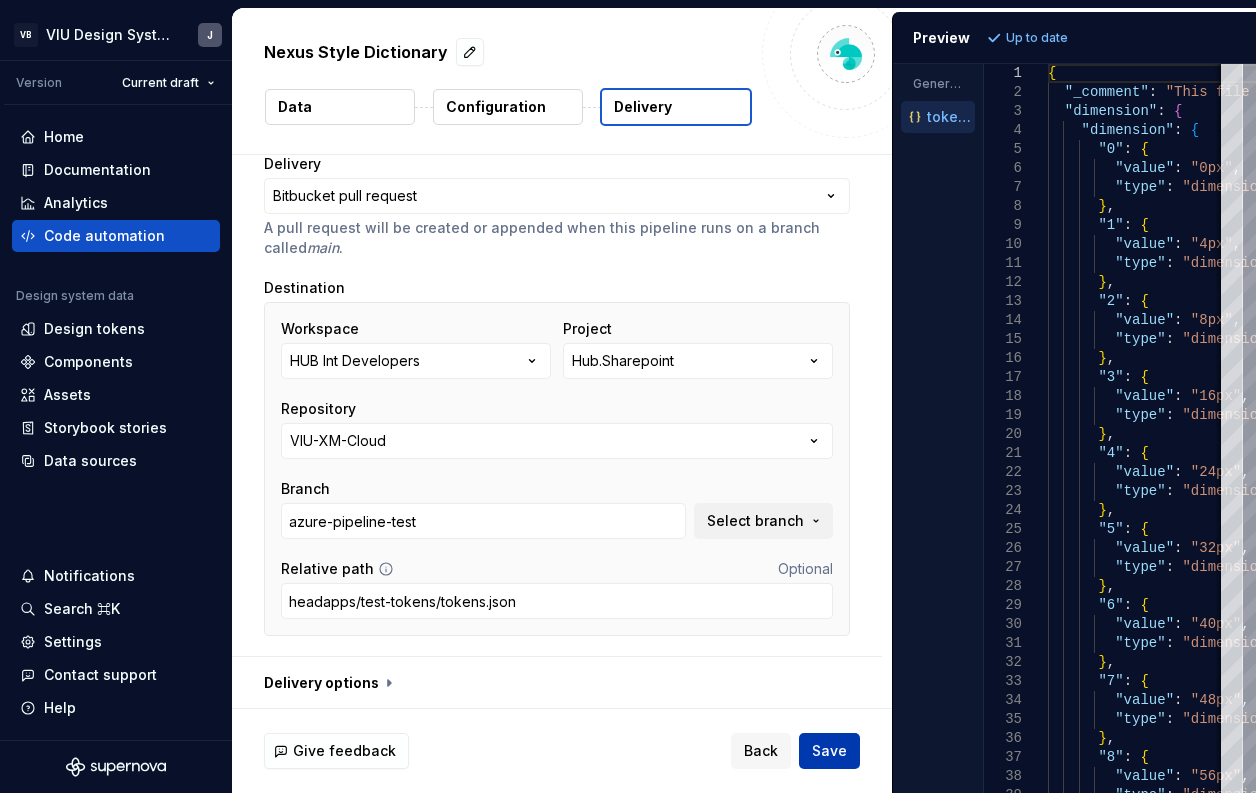click on "Save" at bounding box center [829, 751] 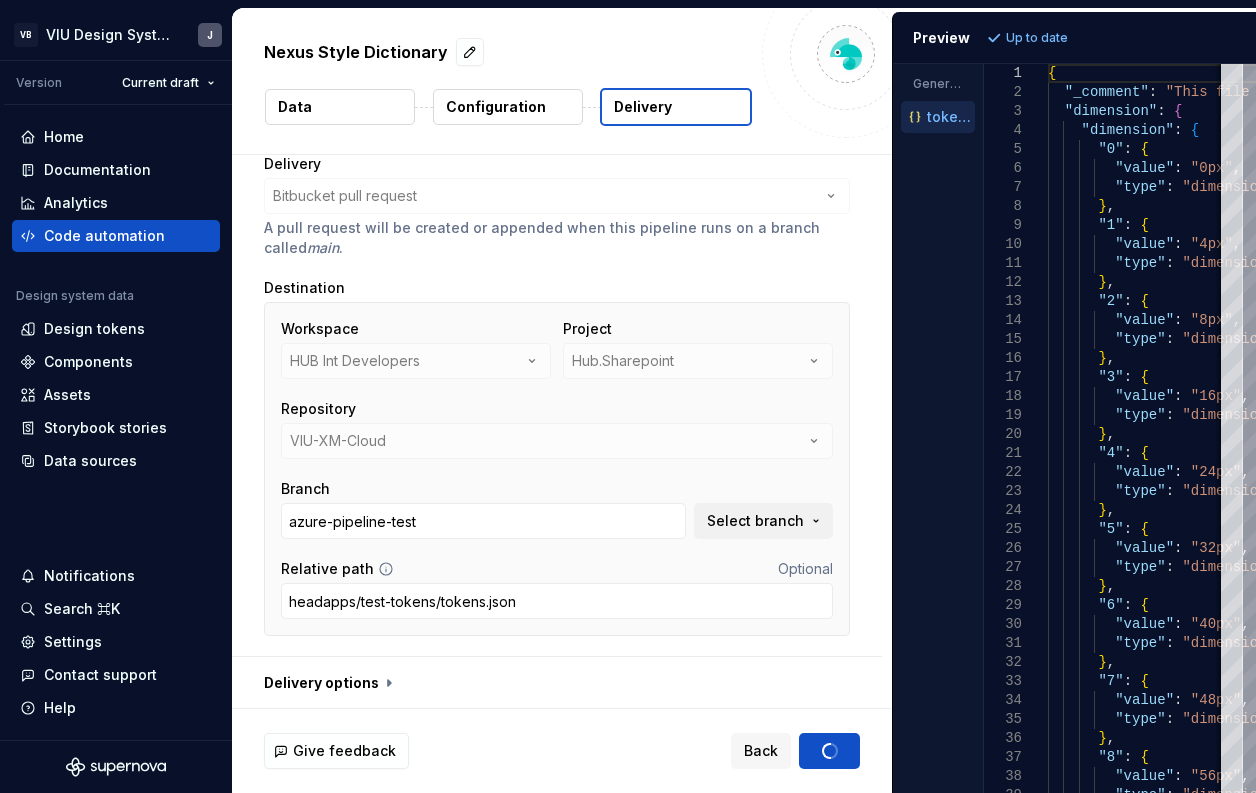 click on "**********" at bounding box center (557, 381) 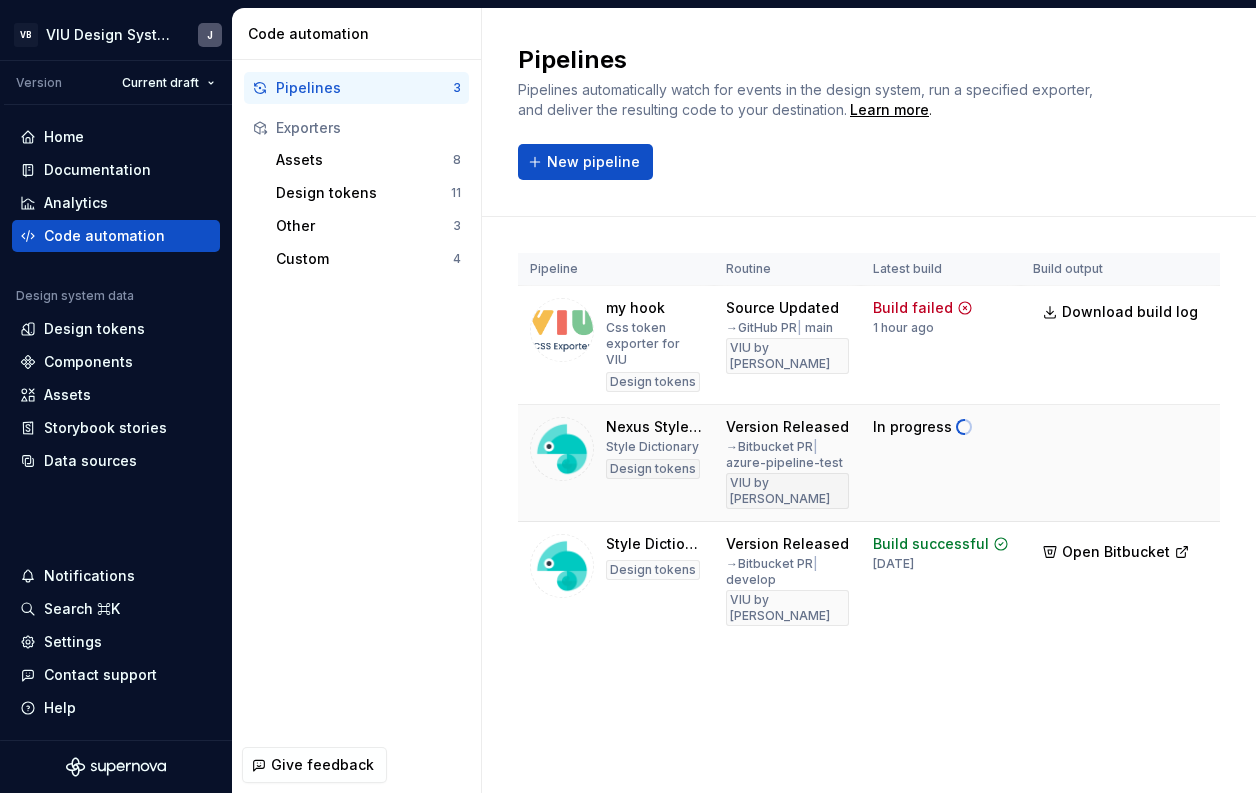 scroll, scrollTop: 0, scrollLeft: 116, axis: horizontal 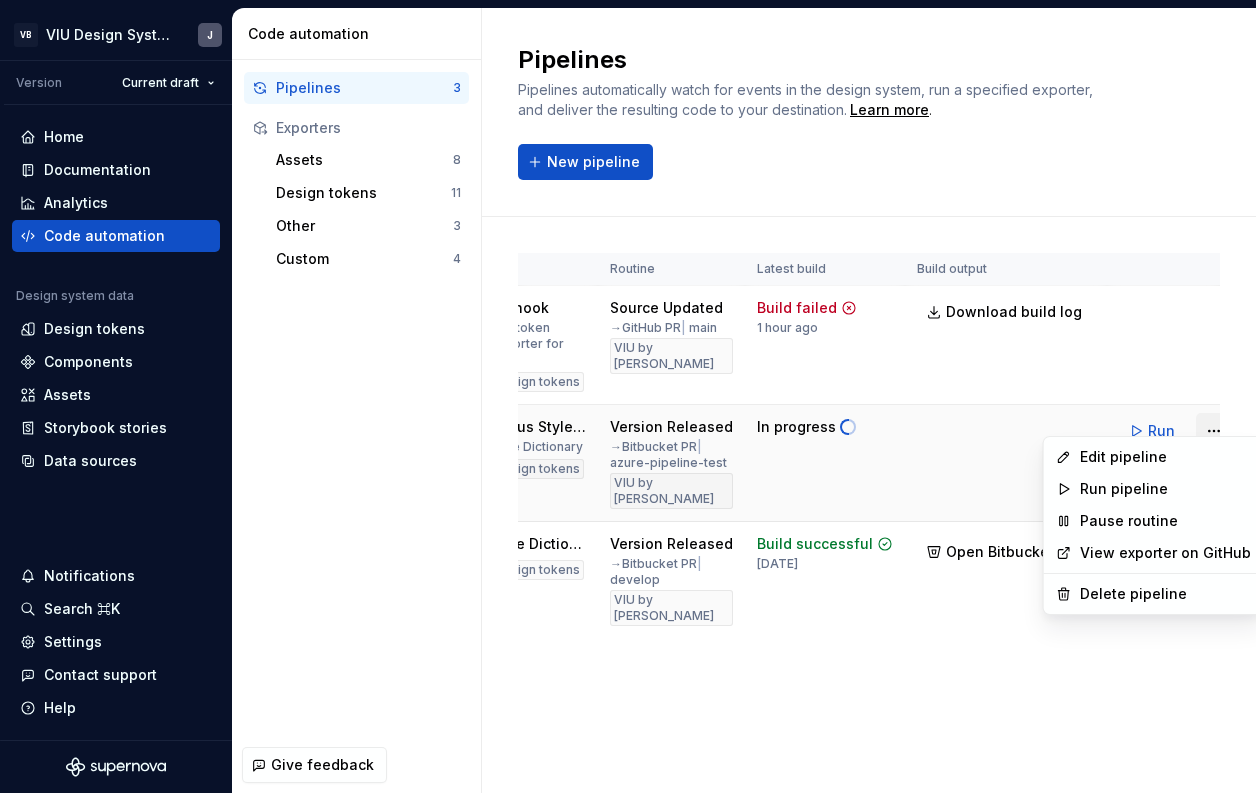 click on "VB VIU Design System J Version Current draft Home Documentation Analytics Code automation Design system data Design tokens Components Assets Storybook stories Data sources Notifications Search ⌘K Settings Contact support Help Code automation Pipelines 3 Exporters Assets 8 Design tokens 11 Other 3 Custom 4 Give feedback Pipelines Pipelines automatically watch for events in the design system, run a specified exporter, and deliver the resulting code to your destination.   Learn more . New pipeline Pipeline Routine Latest build Build output my hook Css token exporter for VIU Design tokens Source Updated →  GitHub PR  |   main VIU by HUB Build failed 1 hour ago Download build log Run Nexus Style Dictionary Style Dictionary Design tokens Version Released →  Bitbucket PR  |   azure-pipeline-test VIU by HUB In progress Run Style Dictionary Design tokens Version Released →  Bitbucket PR  |   develop VIU by HUB Build successful [DATE] Open Bitbucket Run   Pipeline failed to build. Download build log *" at bounding box center (628, 396) 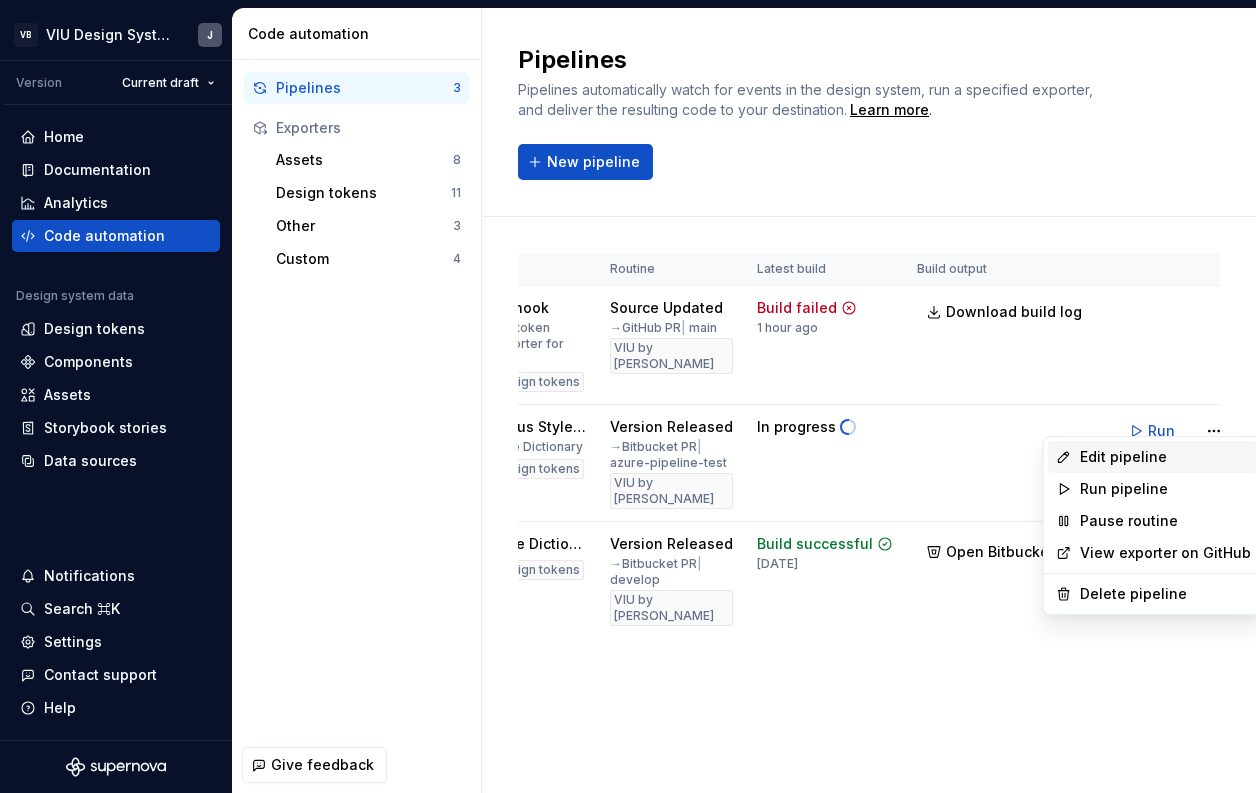 click on "Edit pipeline" at bounding box center [1165, 457] 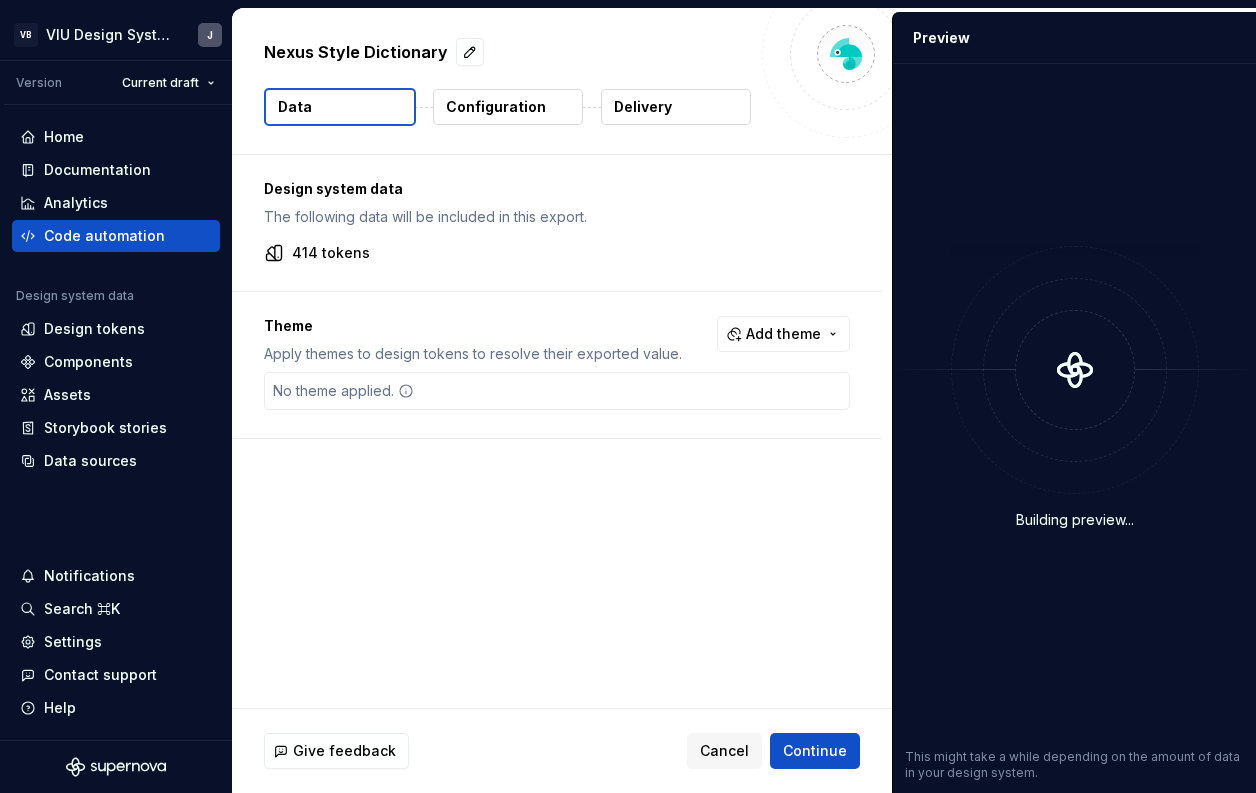 click on "Delivery" at bounding box center (643, 107) 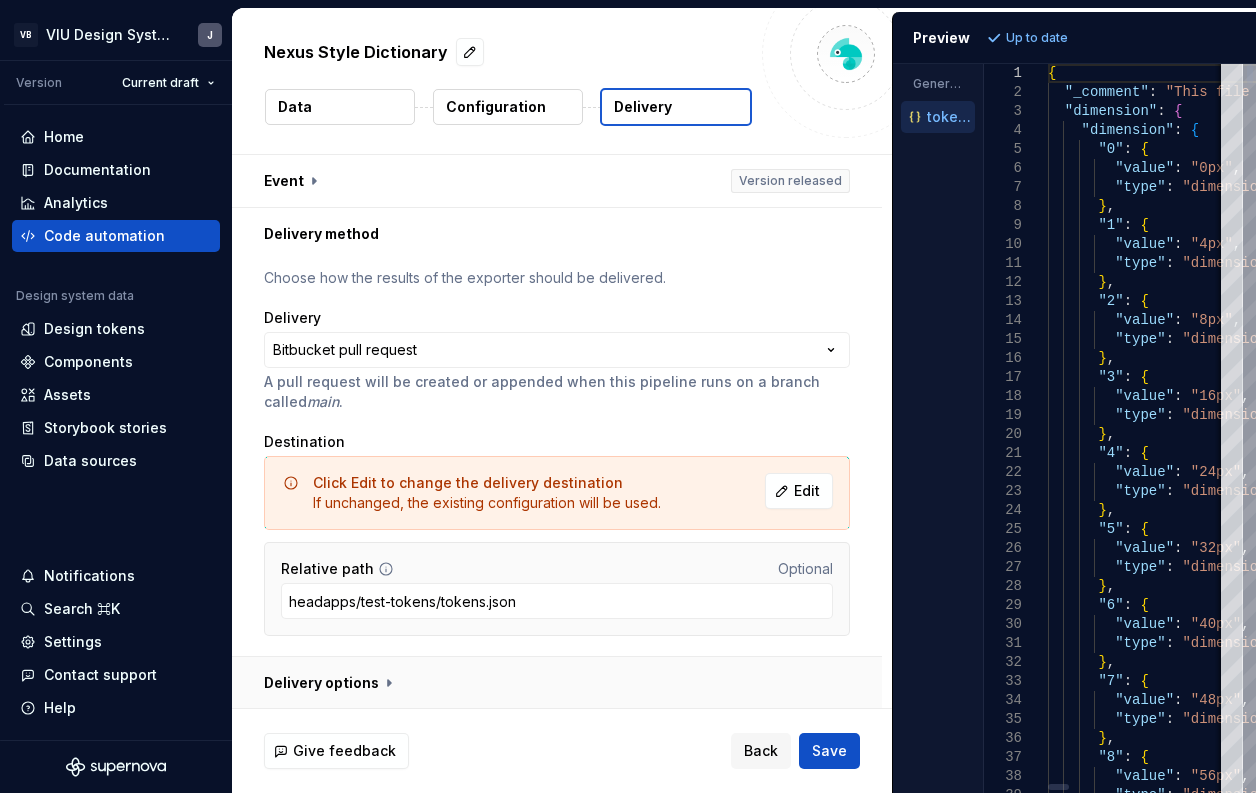 click at bounding box center [557, 683] 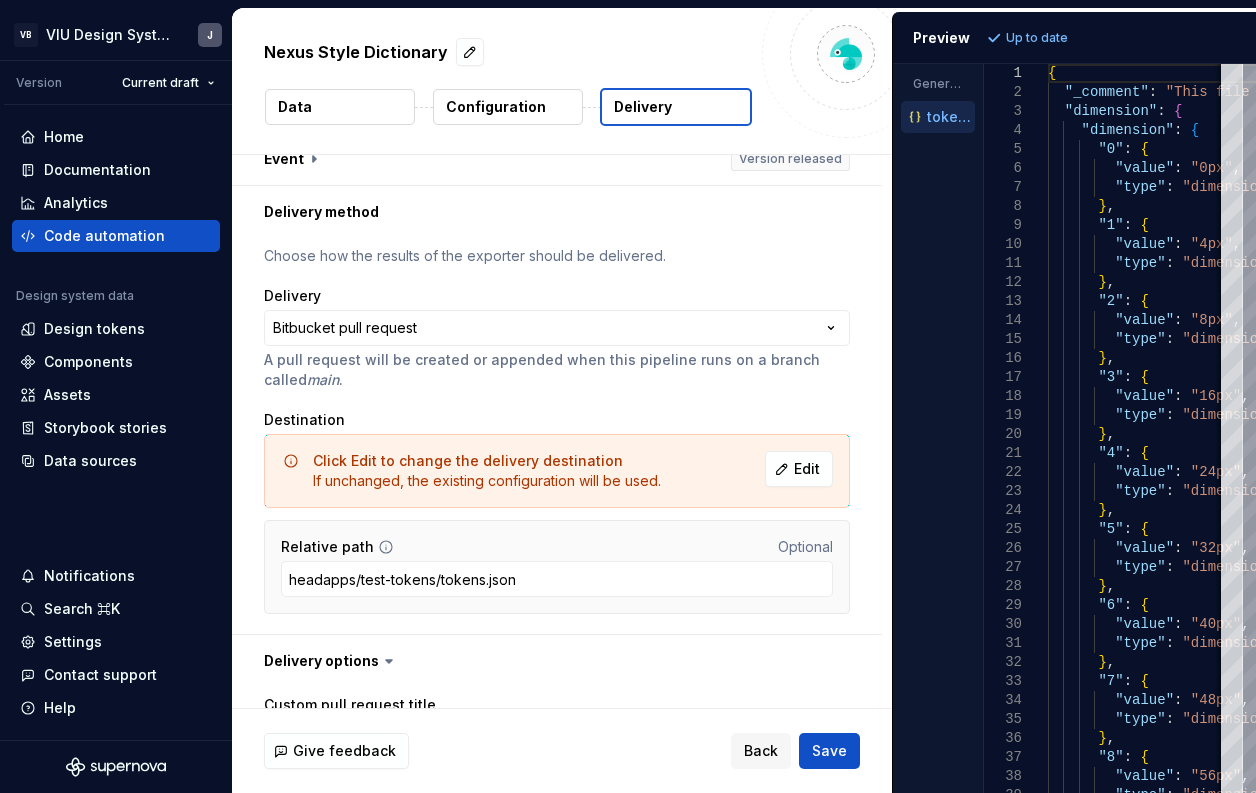 scroll, scrollTop: 0, scrollLeft: 0, axis: both 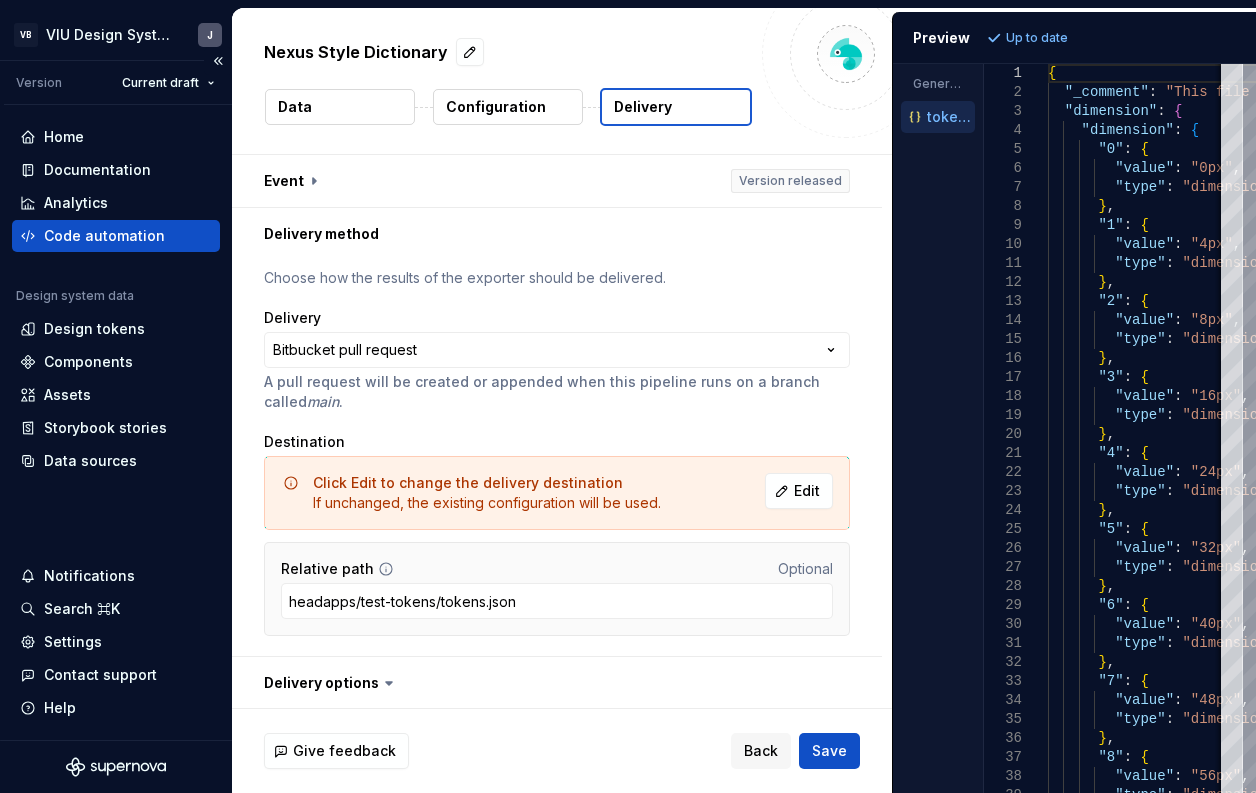 click on "Code automation" at bounding box center [104, 236] 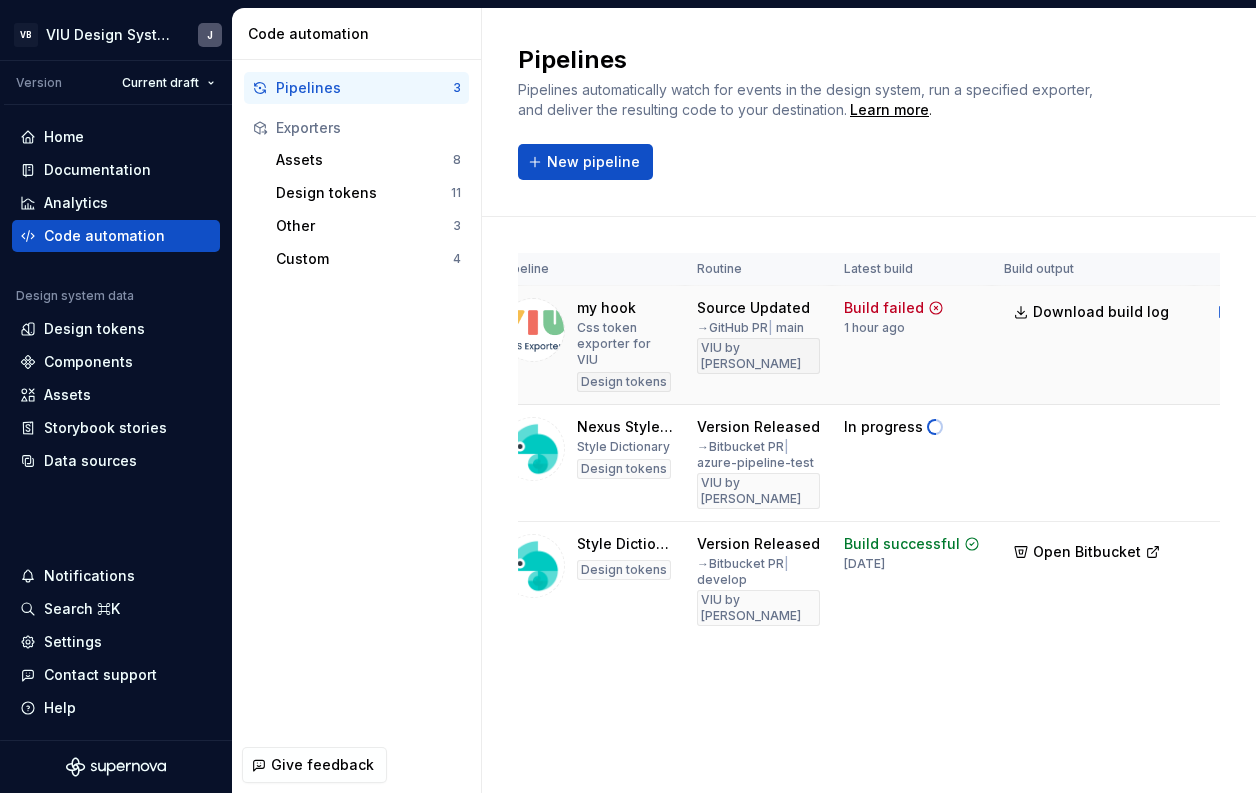 scroll, scrollTop: 0, scrollLeft: 30, axis: horizontal 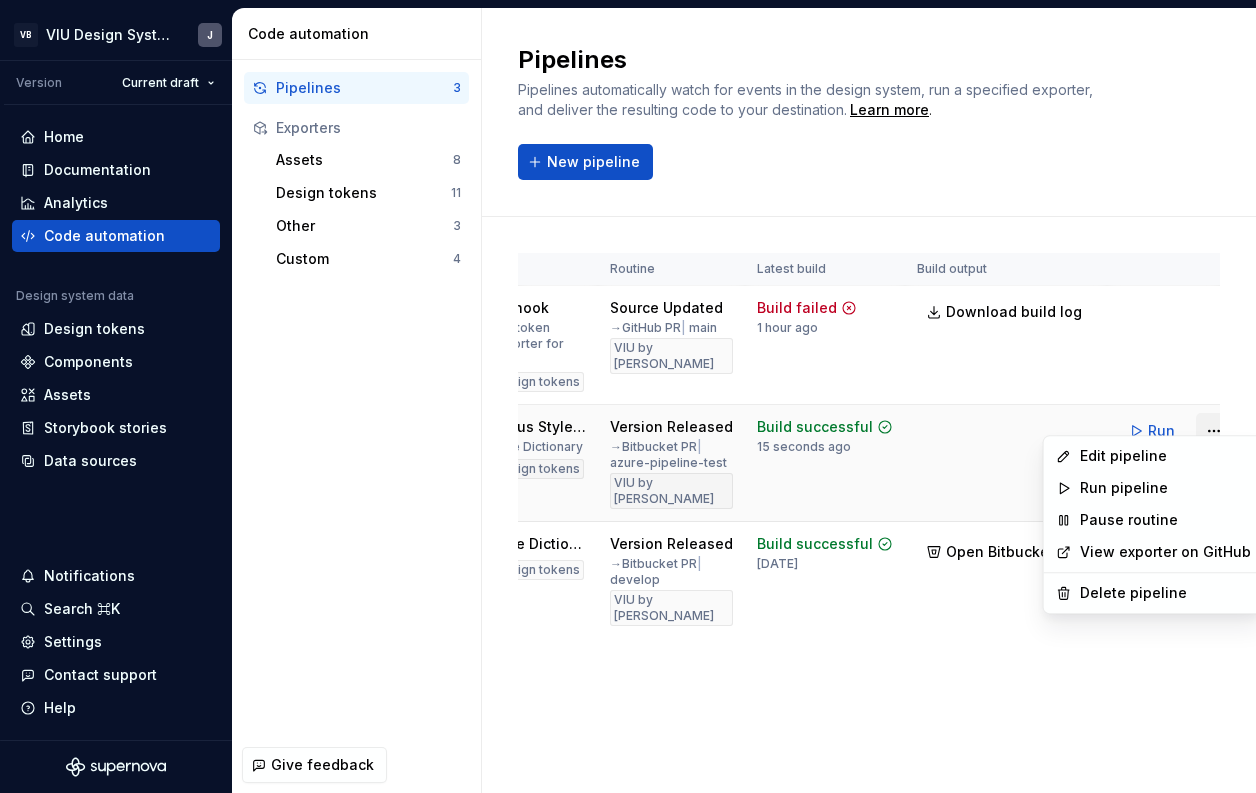 click on "VB VIU Design System J Version Current draft Home Documentation Analytics Code automation Design system data Design tokens Components Assets Storybook stories Data sources Notifications Search ⌘K Settings Contact support Help Code automation Pipelines 3 Exporters Assets 8 Design tokens 11 Other 3 Custom 4 Give feedback Pipelines Pipelines automatically watch for events in the design system, run a specified exporter, and deliver the resulting code to your destination.   Learn more . New pipeline Pipeline Routine Latest build Build output my hook Css token exporter for VIU Design tokens Source Updated →  GitHub PR  |   main VIU by HUB Build failed 1 hour ago Download build log Run Nexus Style Dictionary Style Dictionary Design tokens Version Released →  Bitbucket PR  |   azure-pipeline-test VIU by HUB Build successful 15 seconds ago Run Style Dictionary Design tokens Version Released →  Bitbucket PR  |   develop VIU by HUB Build successful [DATE] Open Bitbucket Run   Pipeline failed to build. *" at bounding box center (628, 396) 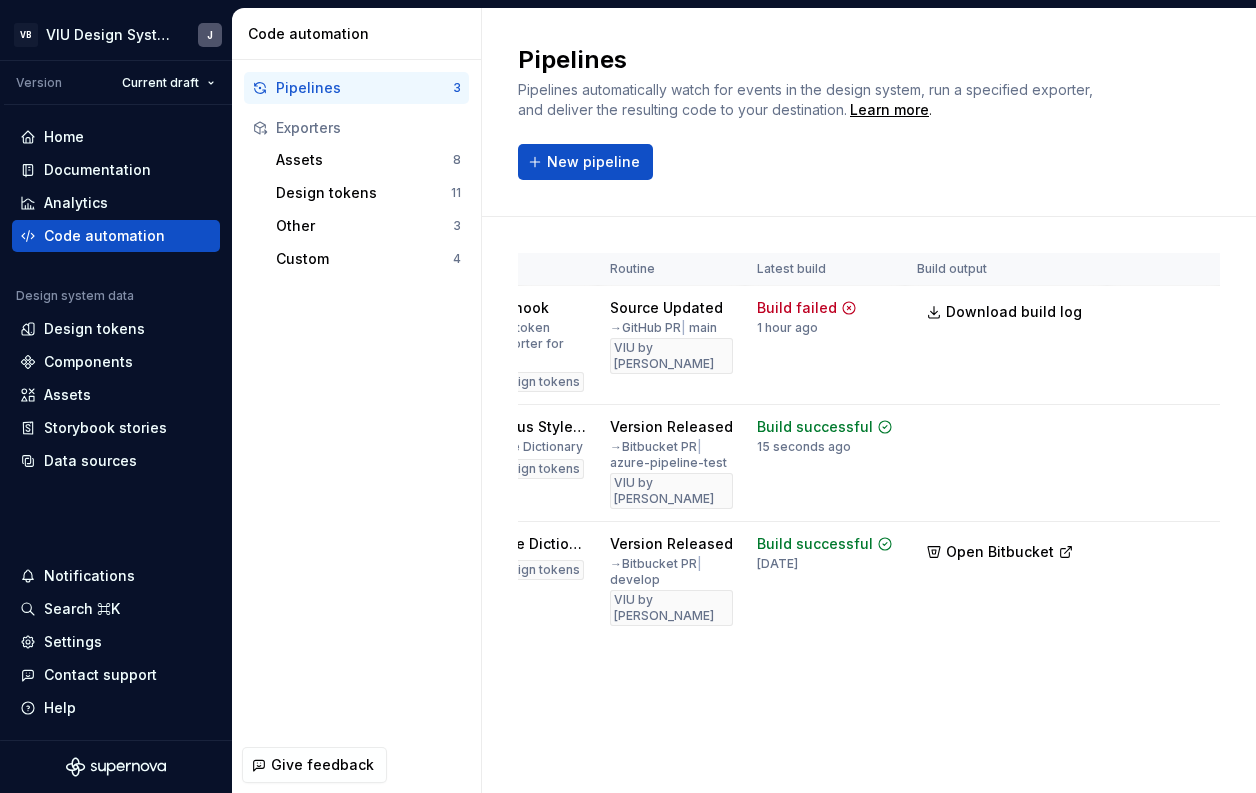 click on "VB VIU Design System J Version Current draft Home Documentation Analytics Code automation Design system data Design tokens Components Assets Storybook stories Data sources Notifications Search ⌘K Settings Contact support Help Code automation Pipelines 3 Exporters Assets 8 Design tokens 11 Other 3 Custom 4 Give feedback Pipelines Pipelines automatically watch for events in the design system, run a specified exporter, and deliver the resulting code to your destination.   Learn more . New pipeline Pipeline Routine Latest build Build output my hook Css token exporter for VIU Design tokens Source Updated →  GitHub PR  |   main VIU by HUB Build failed 1 hour ago Download build log Run Nexus Style Dictionary Style Dictionary Design tokens Version Released →  Bitbucket PR  |   azure-pipeline-test VIU by HUB Build successful 15 seconds ago Run Style Dictionary Design tokens Version Released →  Bitbucket PR  |   develop VIU by HUB Build successful [DATE] Open Bitbucket Run   Pipeline failed to build. *" at bounding box center (628, 396) 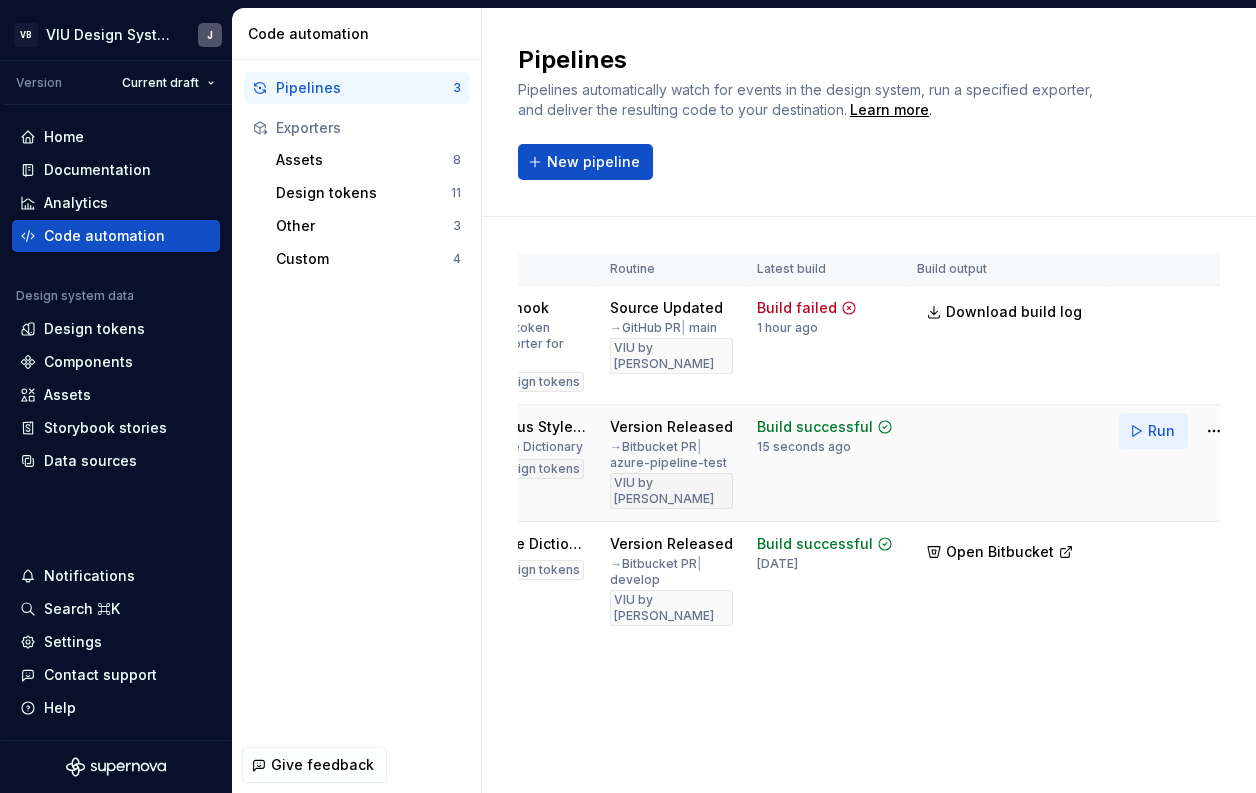 click on "Run" at bounding box center [1161, 431] 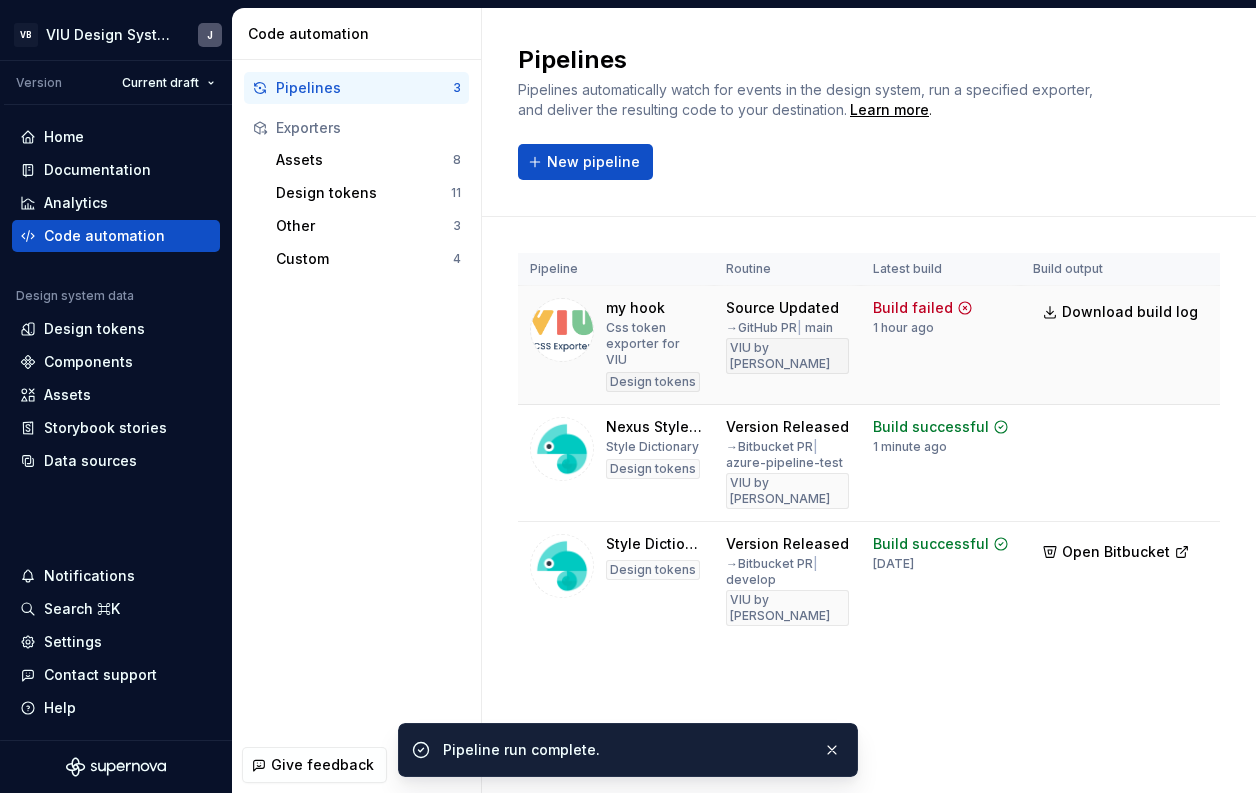 scroll, scrollTop: 0, scrollLeft: 116, axis: horizontal 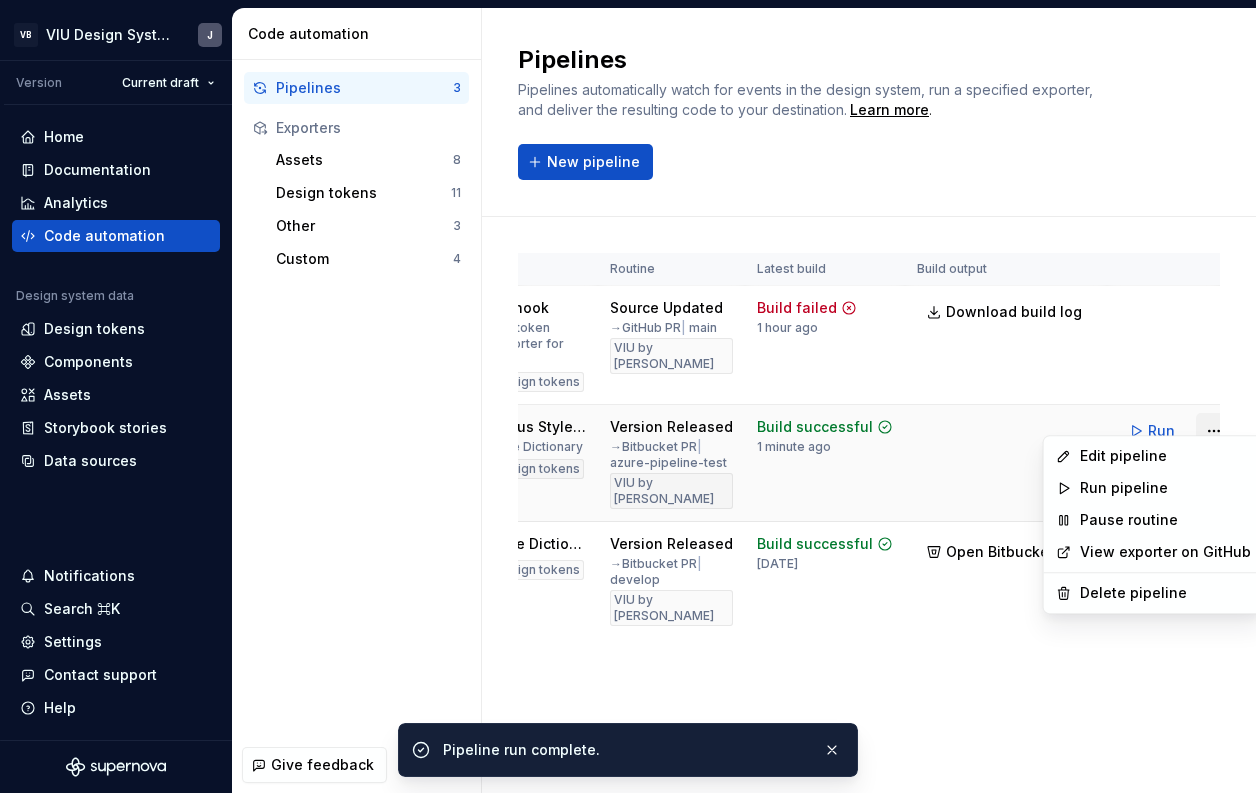 click on "VB VIU Design System J Version Current draft Home Documentation Analytics Code automation Design system data Design tokens Components Assets Storybook stories Data sources Notifications Search ⌘K Settings Contact support Help Code automation Pipelines 3 Exporters Assets 8 Design tokens 11 Other 3 Custom 4 Give feedback Pipelines Pipelines automatically watch for events in the design system, run a specified exporter, and deliver the resulting code to your destination.   Learn more . New pipeline Pipeline Routine Latest build Build output my hook Css token exporter for VIU Design tokens Source Updated →  GitHub PR  |   main VIU by HUB Build failed 1 hour ago Download build log Run Nexus Style Dictionary Style Dictionary Design tokens Version Released →  Bitbucket PR  |   azure-pipeline-test VIU by HUB Build successful 1 minute ago Run Style Dictionary Design tokens Version Released →  Bitbucket PR  |   develop VIU by HUB Build successful [DATE] Open Bitbucket Run   Pipeline failed to build. *" at bounding box center (628, 396) 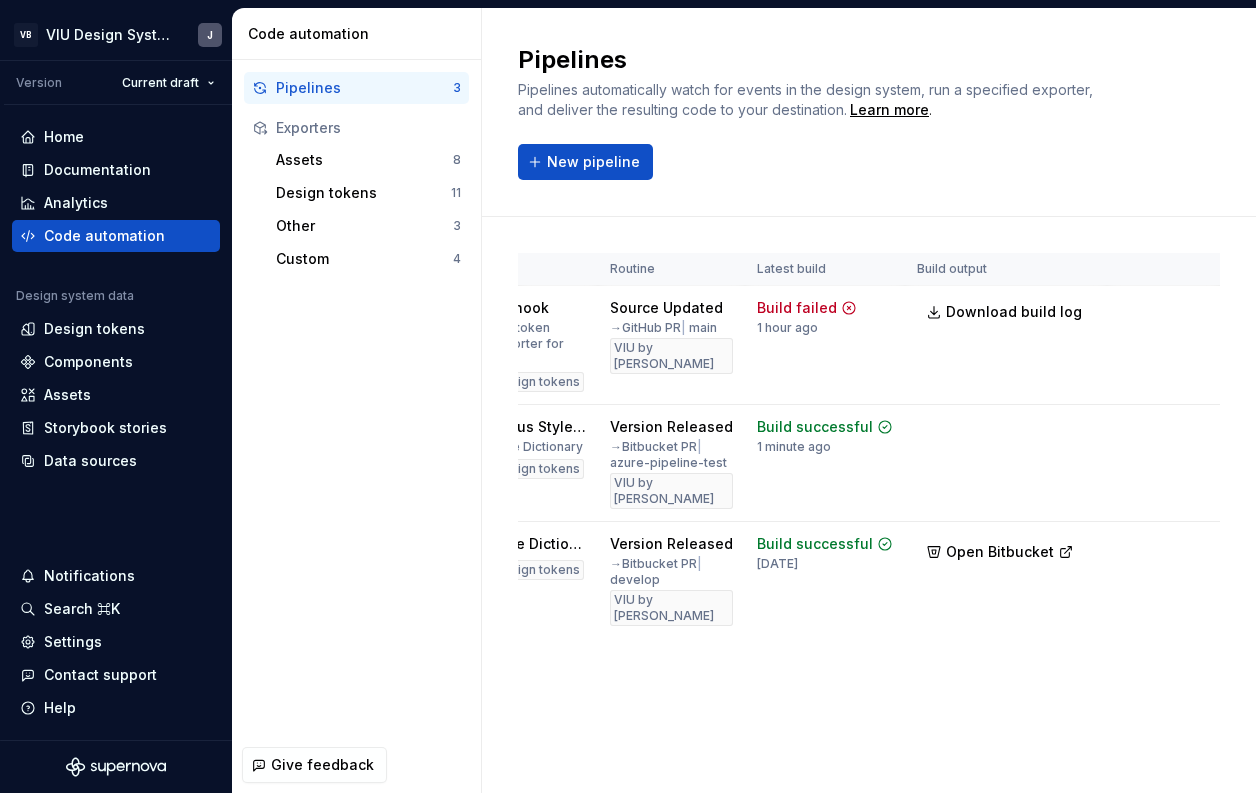 click on "VB VIU Design System J Version Current draft Home Documentation Analytics Code automation Design system data Design tokens Components Assets Storybook stories Data sources Notifications Search ⌘K Settings Contact support Help Code automation Pipelines 3 Exporters Assets 8 Design tokens 11 Other 3 Custom 4 Give feedback Pipelines Pipelines automatically watch for events in the design system, run a specified exporter, and deliver the resulting code to your destination.   Learn more . New pipeline Pipeline Routine Latest build Build output my hook Css token exporter for VIU Design tokens Source Updated →  GitHub PR  |   main VIU by HUB Build failed 1 hour ago Download build log Run Nexus Style Dictionary Style Dictionary Design tokens Version Released →  Bitbucket PR  |   azure-pipeline-test VIU by HUB Build successful 1 minute ago Run Style Dictionary Design tokens Version Released →  Bitbucket PR  |   develop VIU by HUB Build successful [DATE] Open Bitbucket Run   Pipeline failed to build. *" at bounding box center (628, 396) 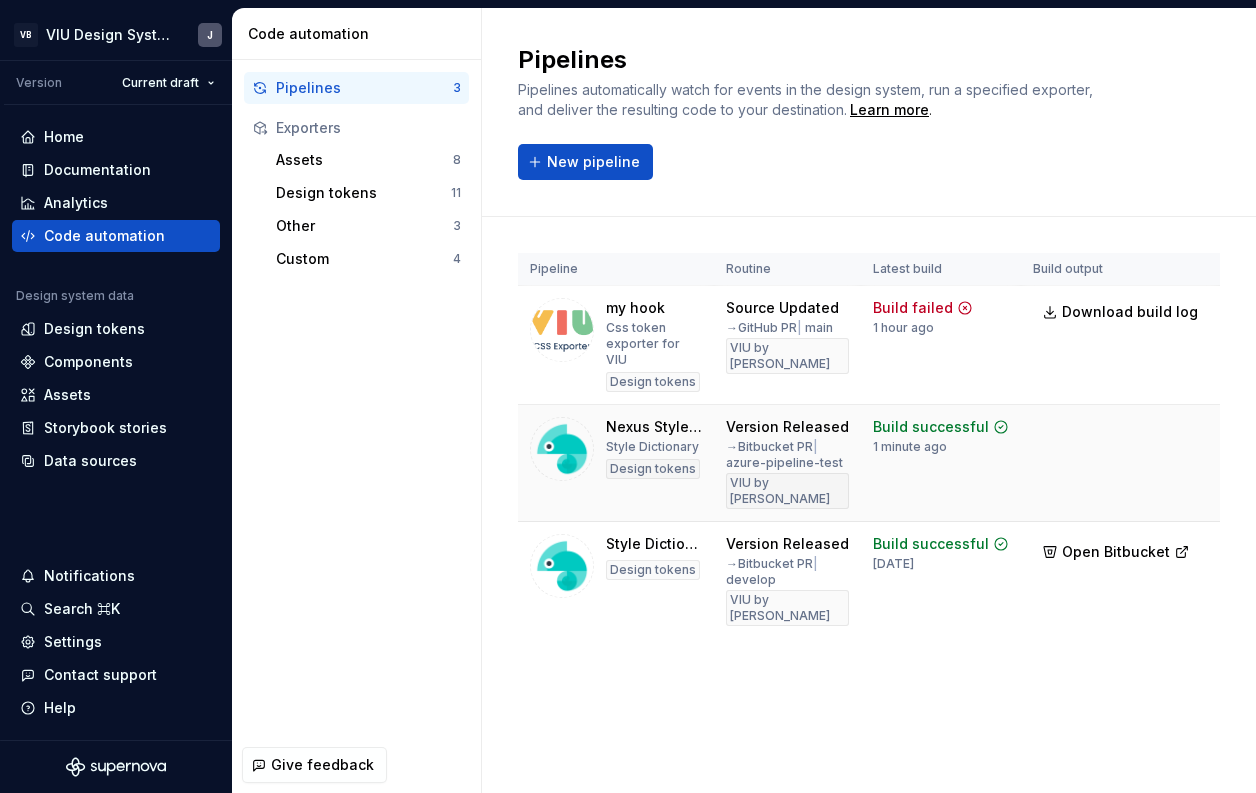 scroll, scrollTop: 0, scrollLeft: 116, axis: horizontal 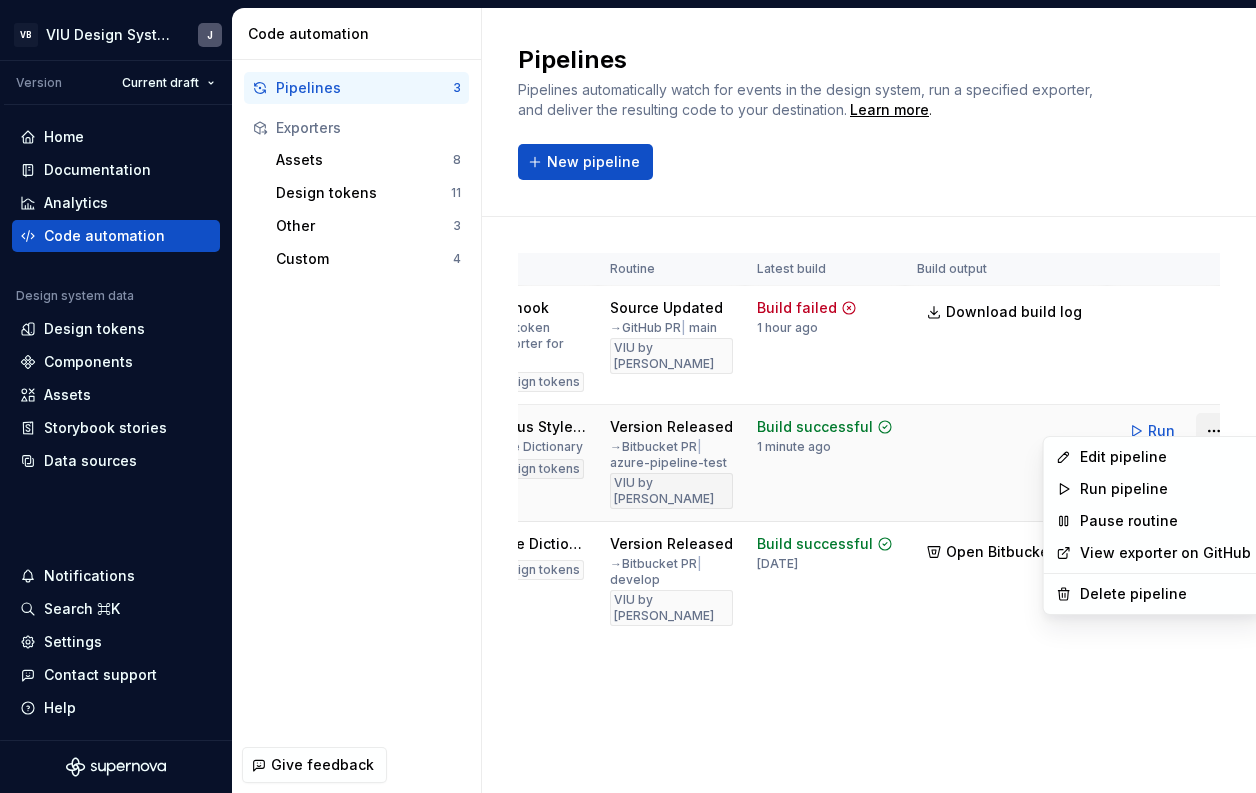 click on "VB VIU Design System J Version Current draft Home Documentation Analytics Code automation Design system data Design tokens Components Assets Storybook stories Data sources Notifications Search ⌘K Settings Contact support Help Code automation Pipelines 3 Exporters Assets 8 Design tokens 11 Other 3 Custom 4 Give feedback Pipelines Pipelines automatically watch for events in the design system, run a specified exporter, and deliver the resulting code to your destination.   Learn more . New pipeline Pipeline Routine Latest build Build output my hook Css token exporter for VIU Design tokens Source Updated →  GitHub PR  |   main VIU by HUB Build failed 1 hour ago Download build log Run Nexus Style Dictionary Style Dictionary Design tokens Version Released →  Bitbucket PR  |   azure-pipeline-test VIU by HUB Build successful 1 minute ago Run Style Dictionary Design tokens Version Released →  Bitbucket PR  |   develop VIU by HUB Build successful [DATE] Open Bitbucket Run   Pipeline failed to build. *" at bounding box center [628, 396] 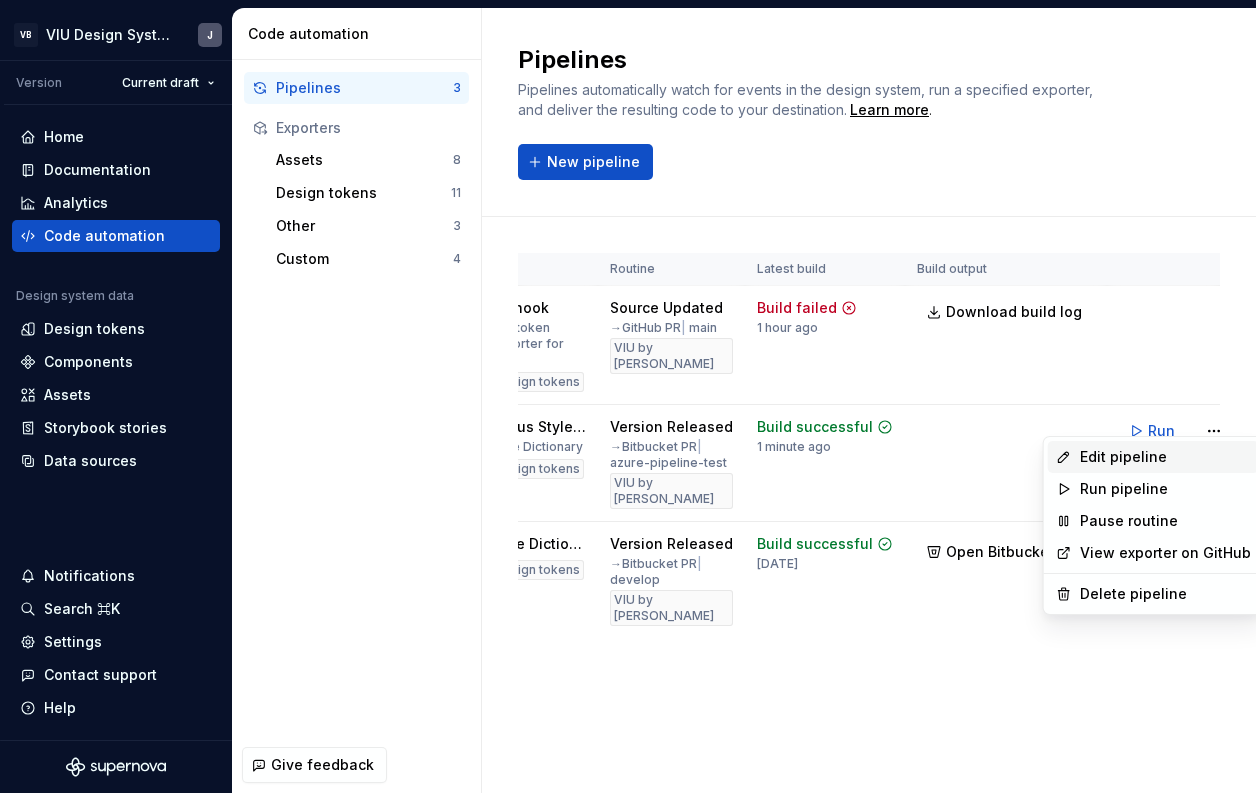 click on "Edit pipeline" at bounding box center [1165, 457] 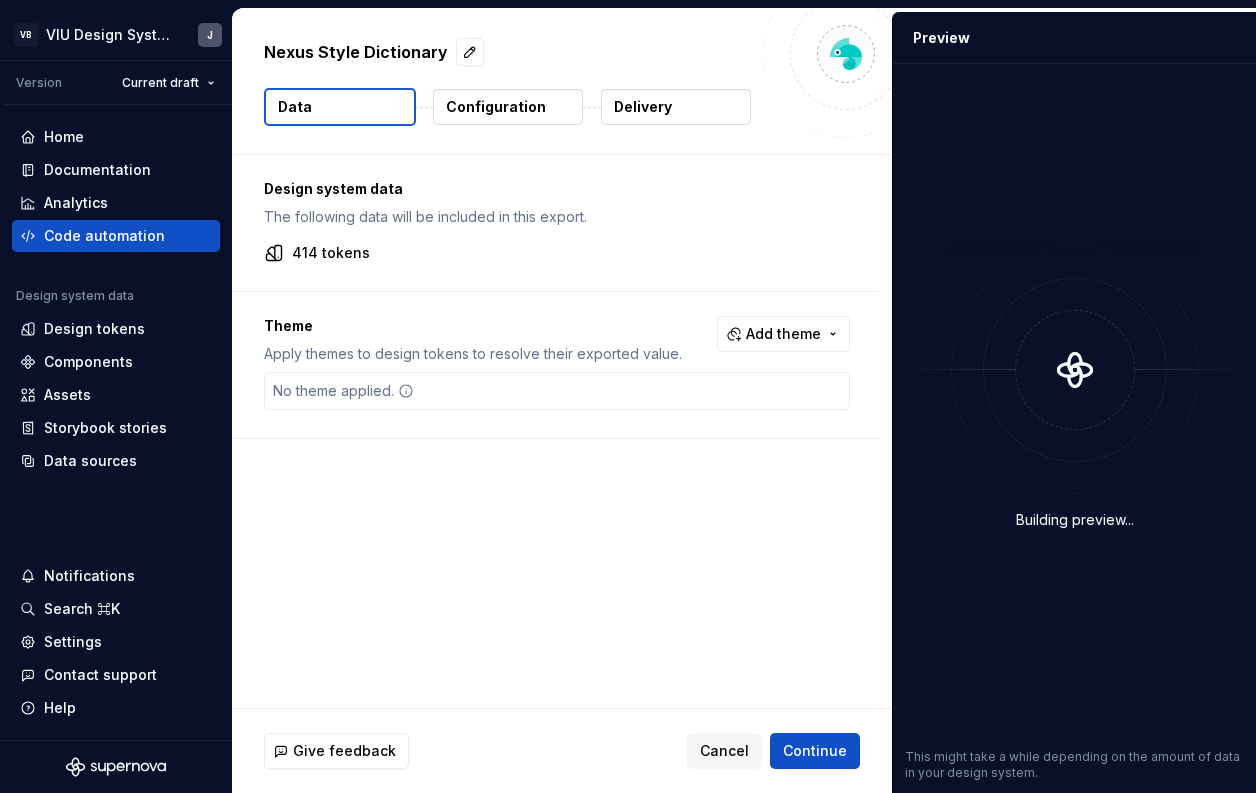 click on "Delivery" at bounding box center (676, 107) 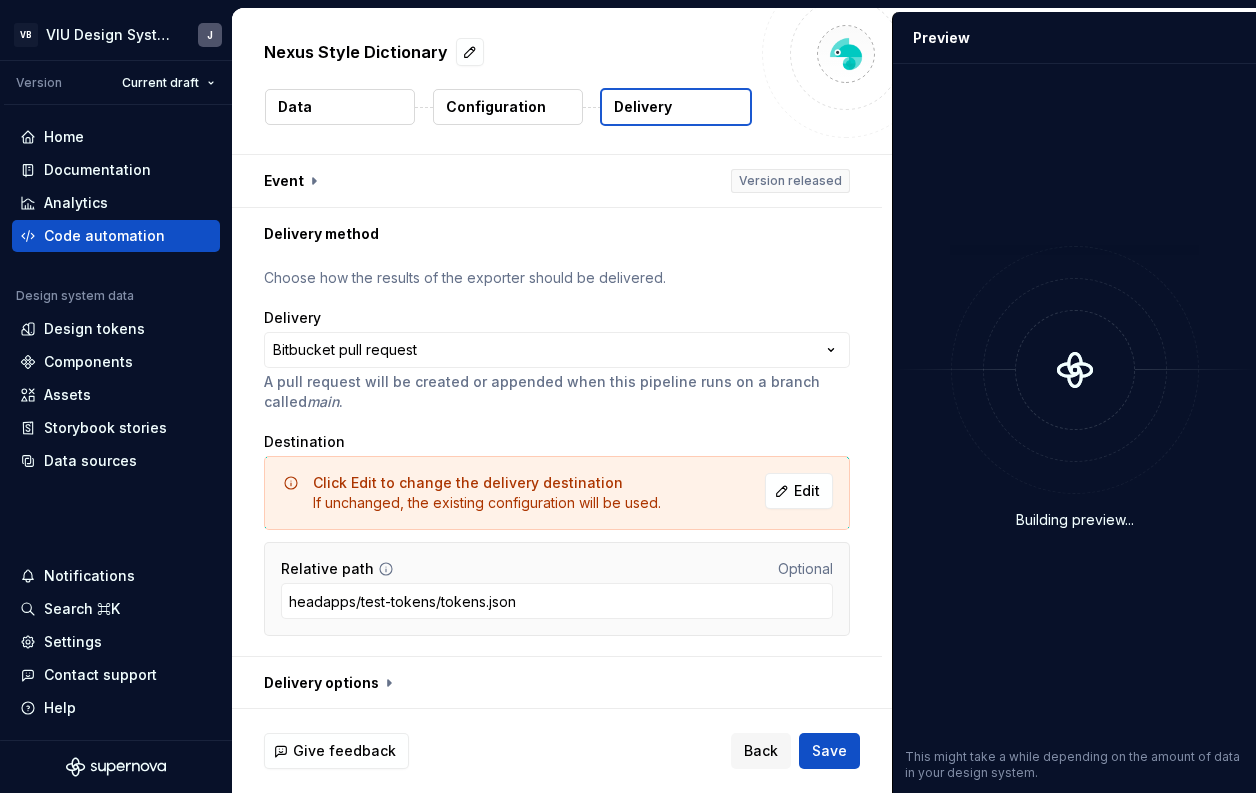 click on "Delivery" at bounding box center [676, 107] 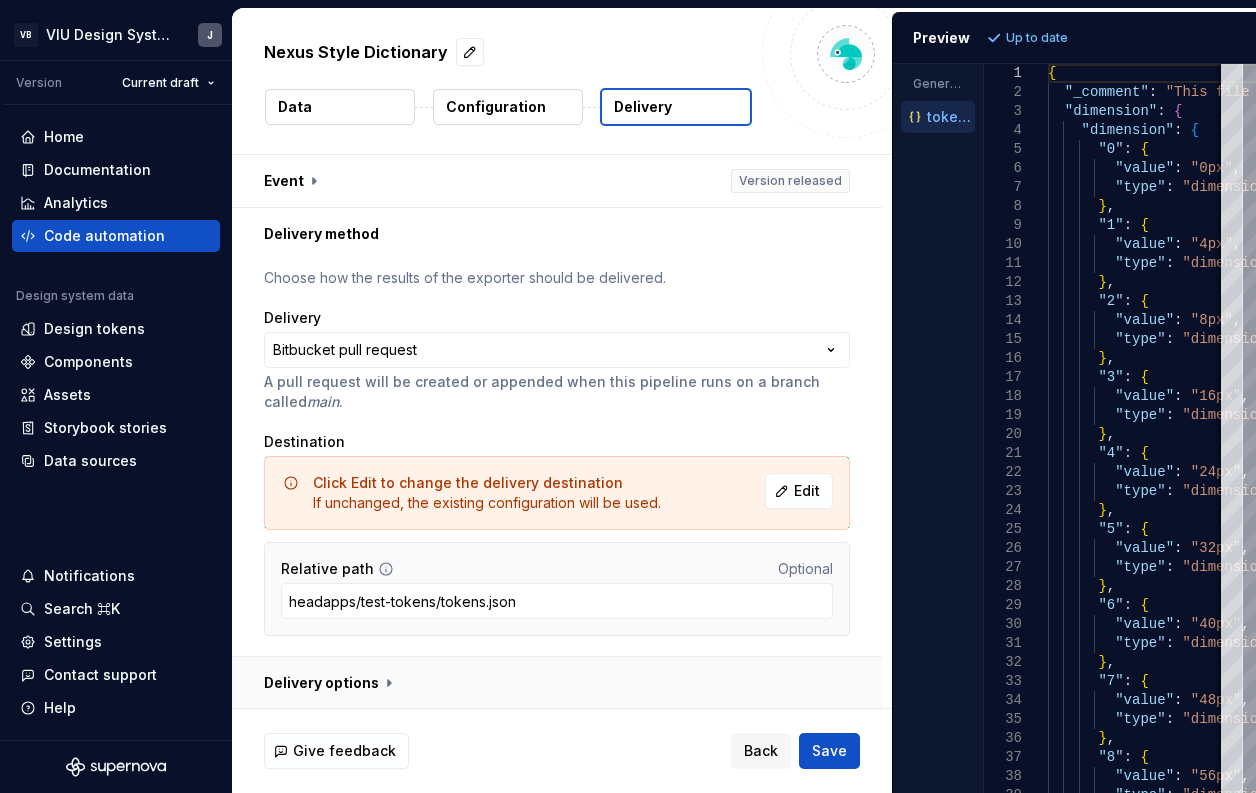 click at bounding box center (557, 683) 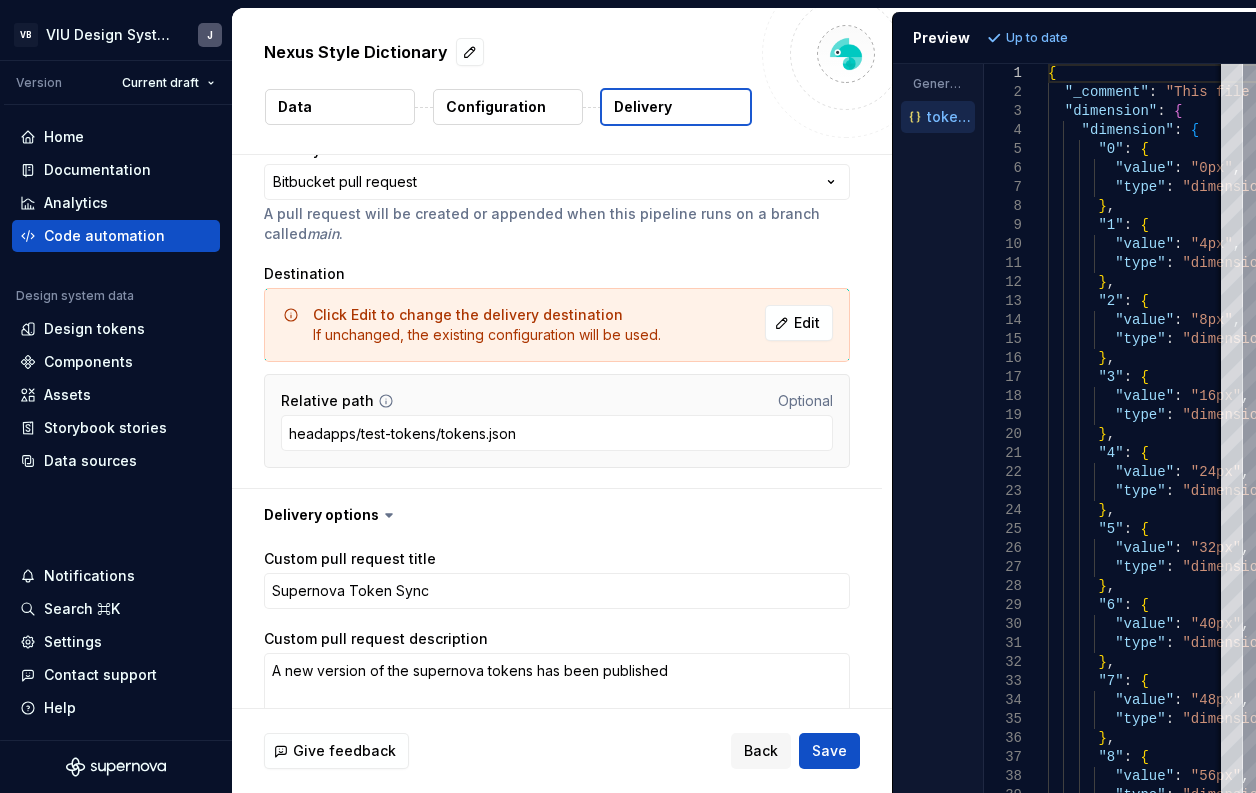 scroll, scrollTop: 0, scrollLeft: 0, axis: both 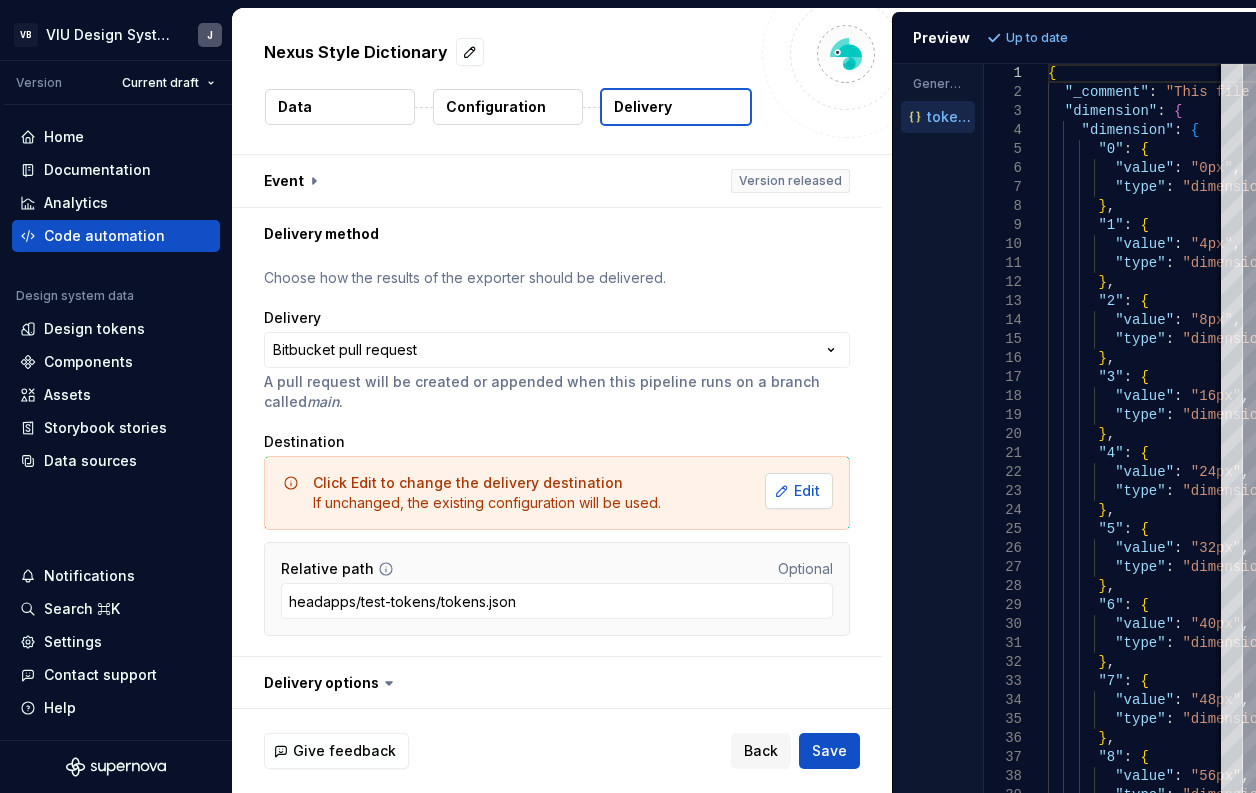 click on "Edit" at bounding box center (807, 491) 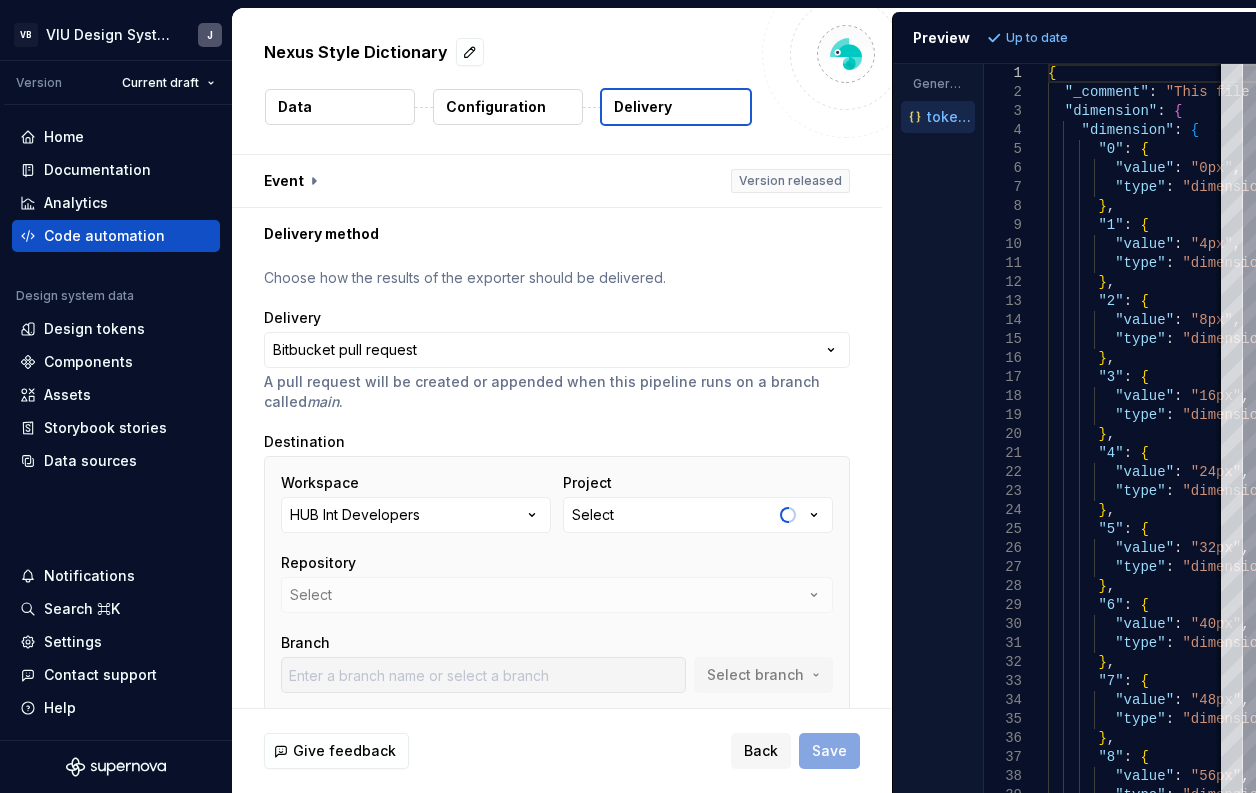 scroll, scrollTop: 132, scrollLeft: 0, axis: vertical 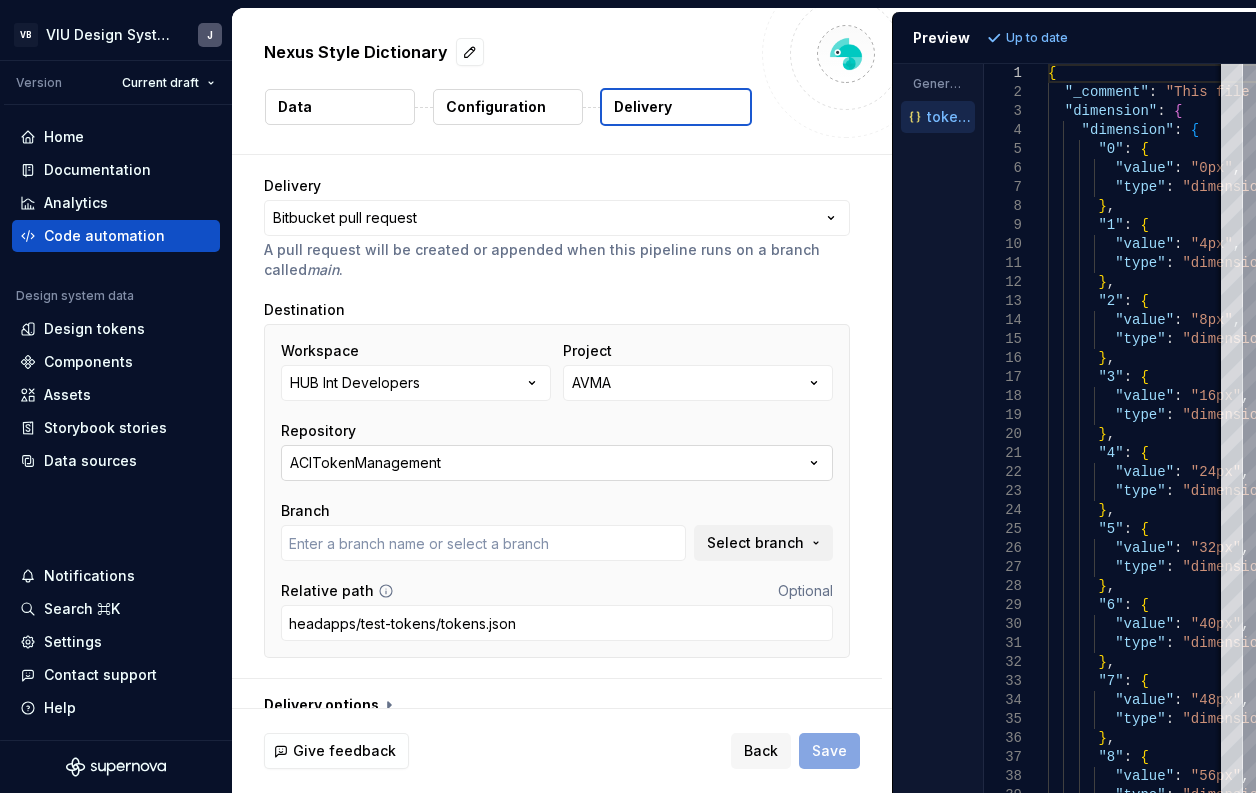 type on "DCTImportSchoolList" 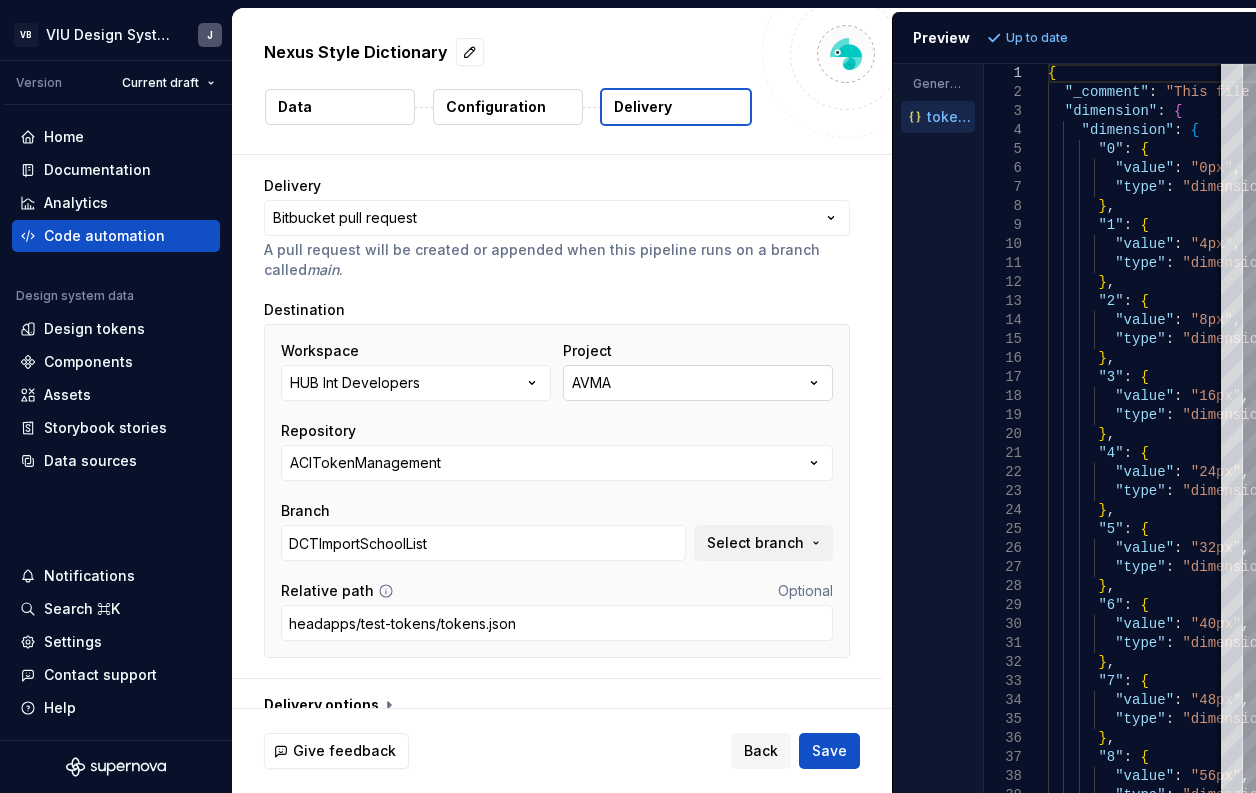 click on "AVMA" at bounding box center (698, 383) 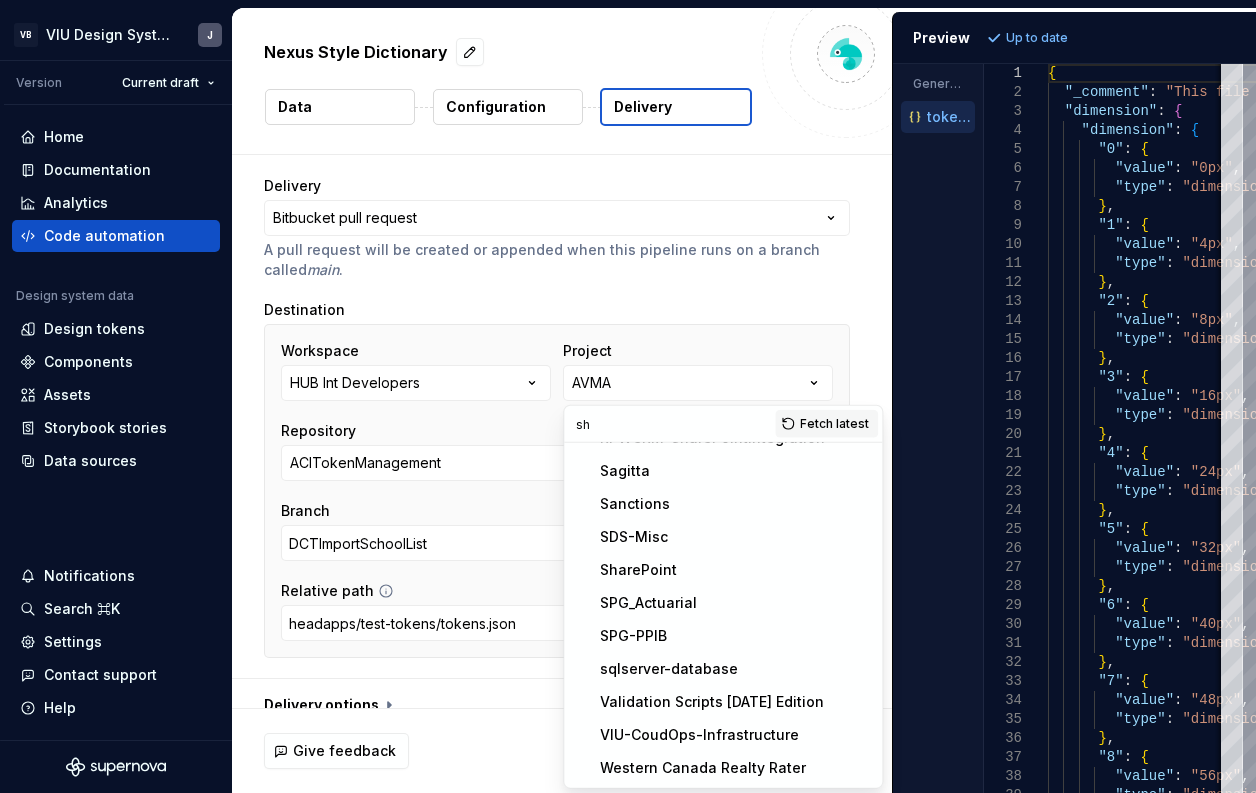 scroll, scrollTop: 0, scrollLeft: 0, axis: both 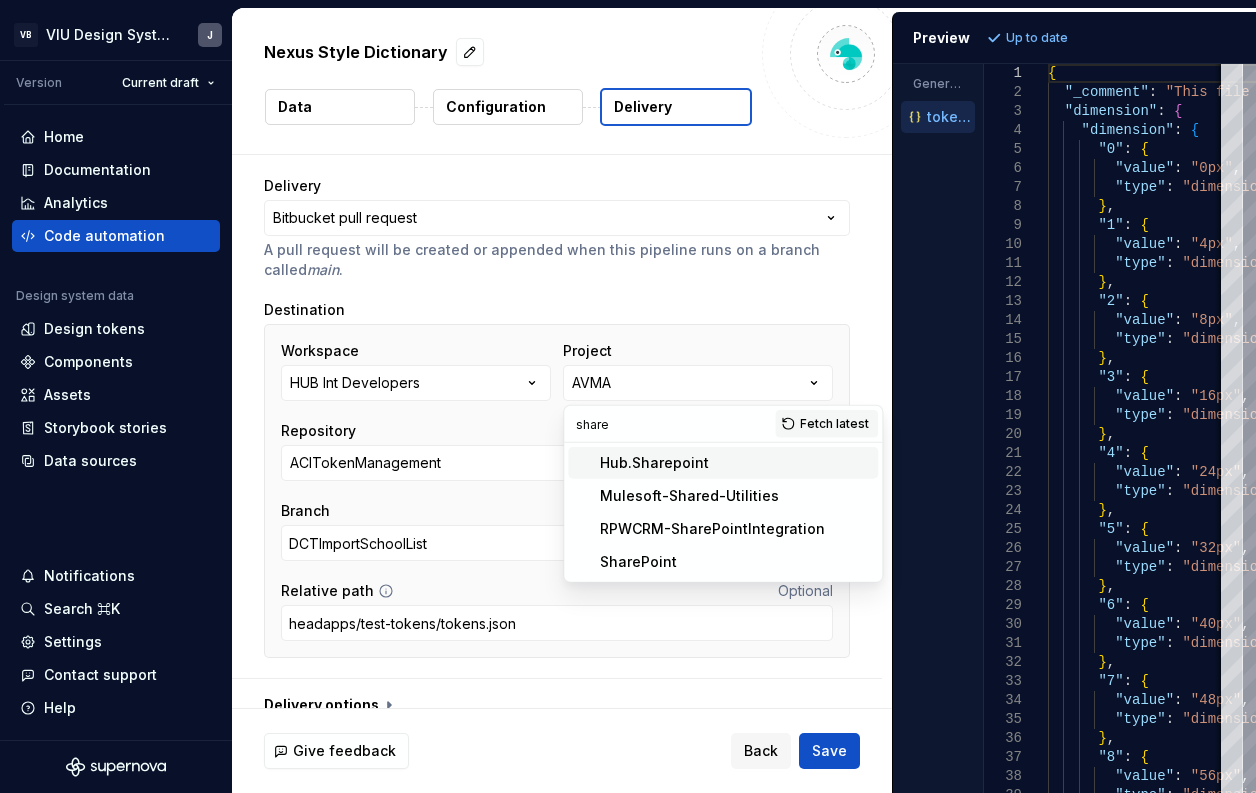 type on "share" 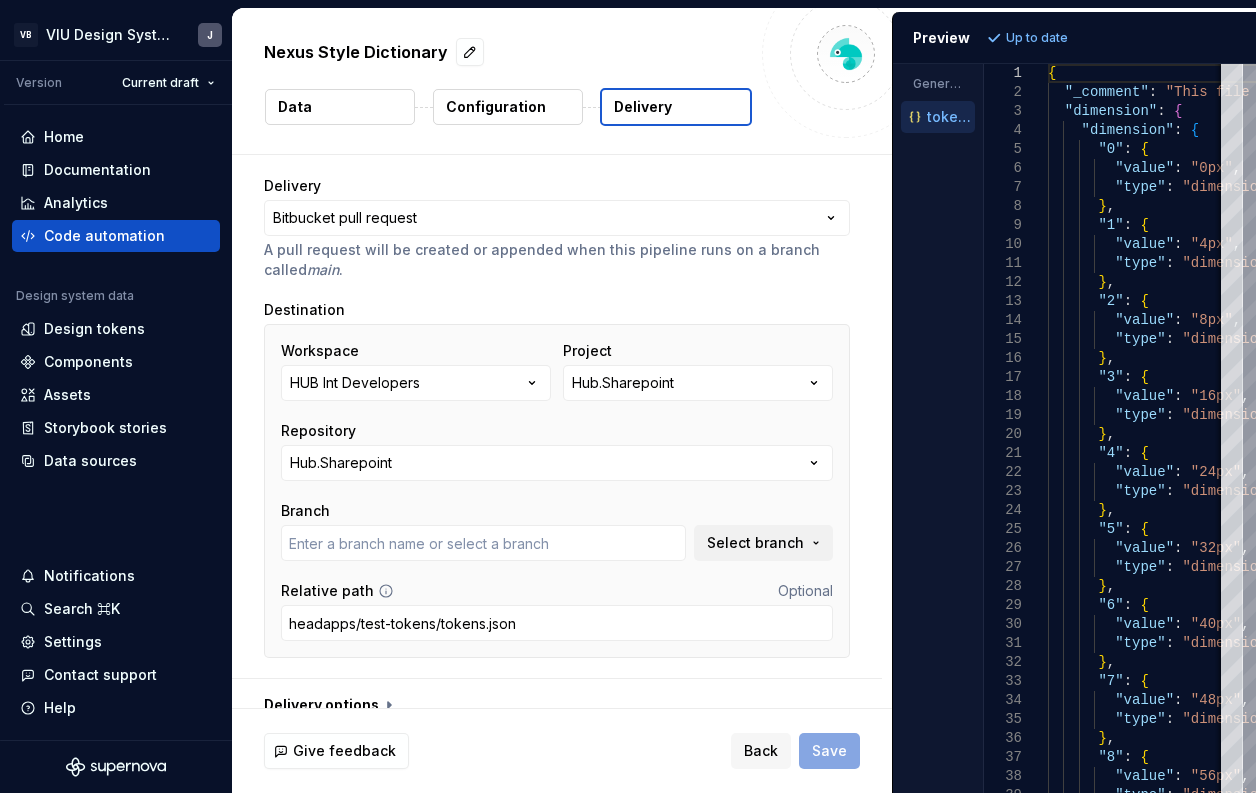 type on "master" 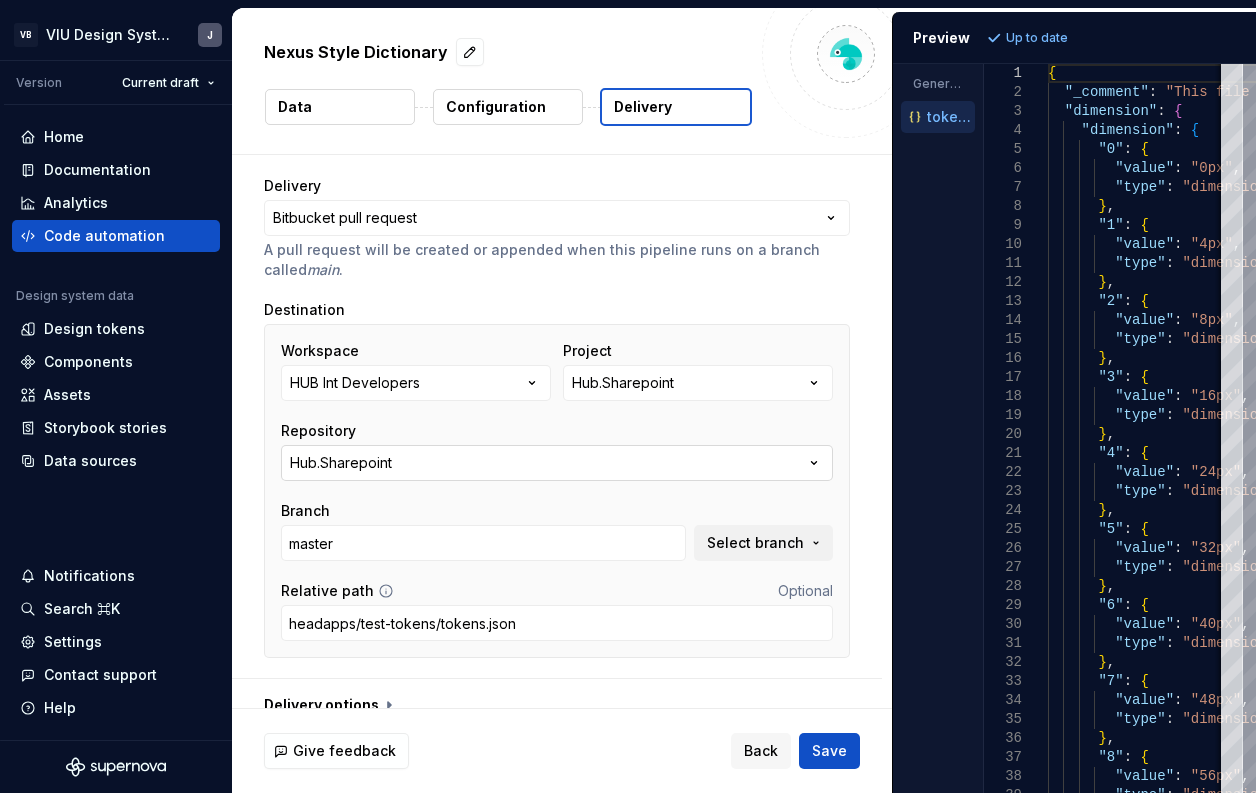 click on "Hub.Sharepoint" at bounding box center [557, 463] 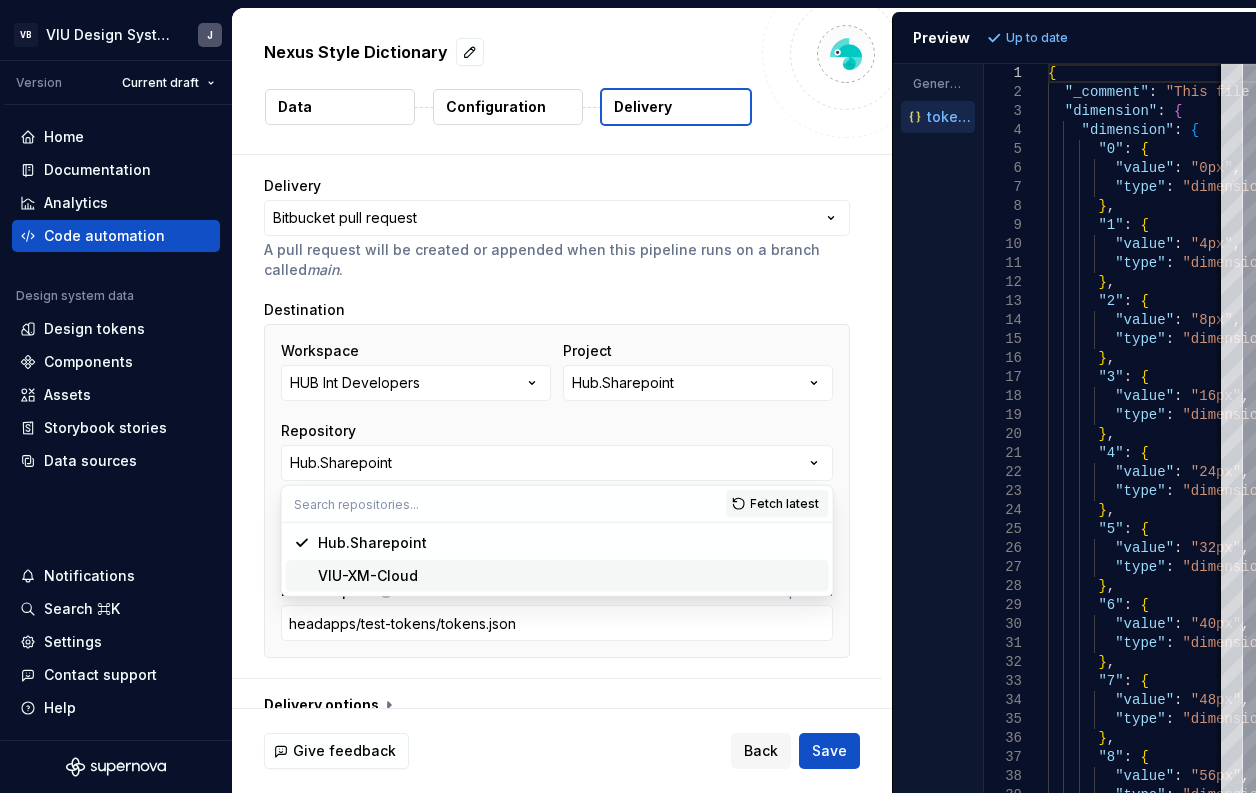 click on "VIU-XM-Cloud" at bounding box center [557, 576] 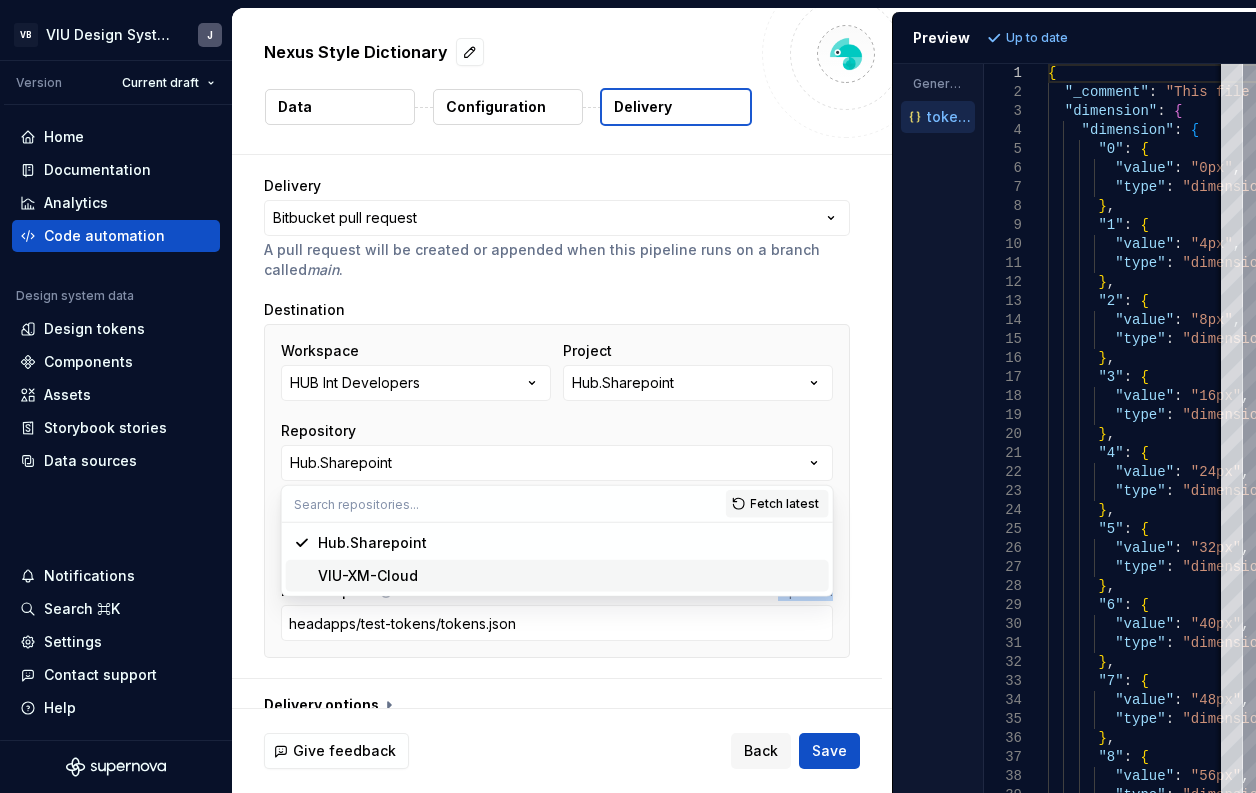 click on "Relative path Optional" at bounding box center [557, 591] 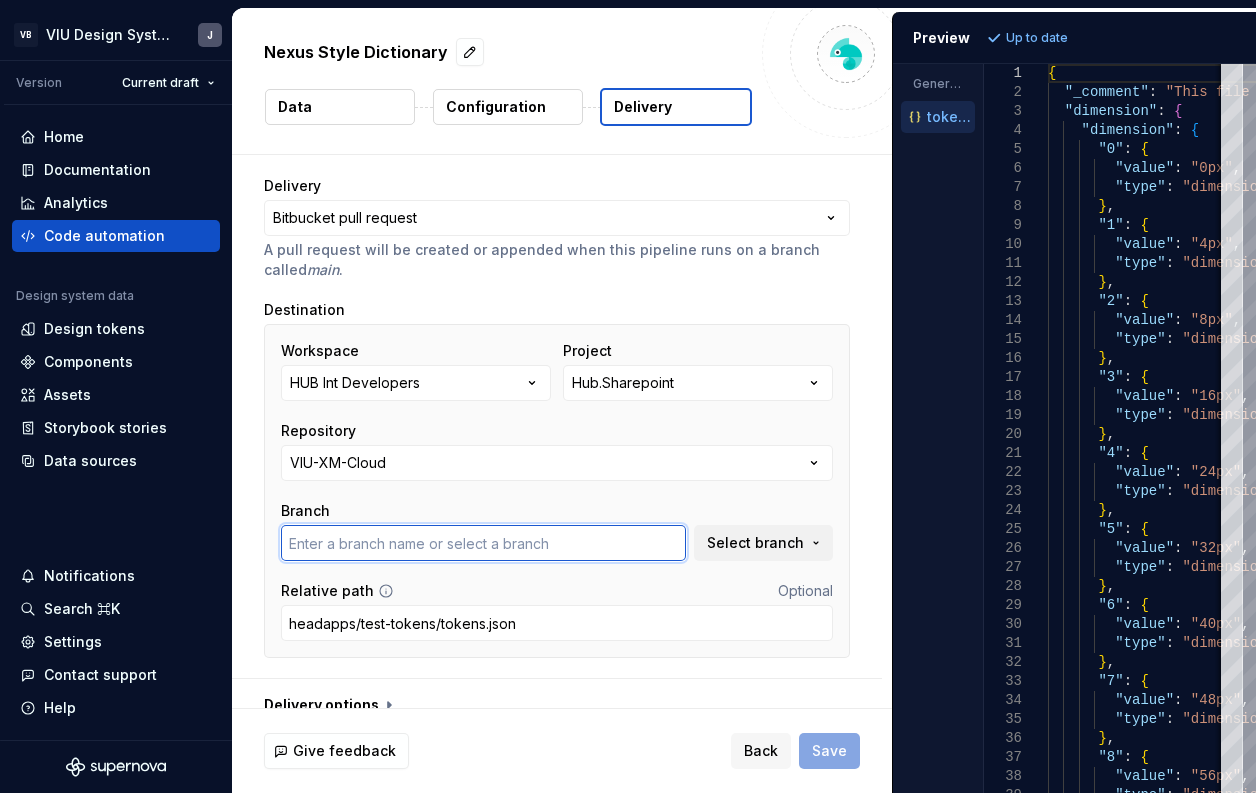 click at bounding box center (483, 543) 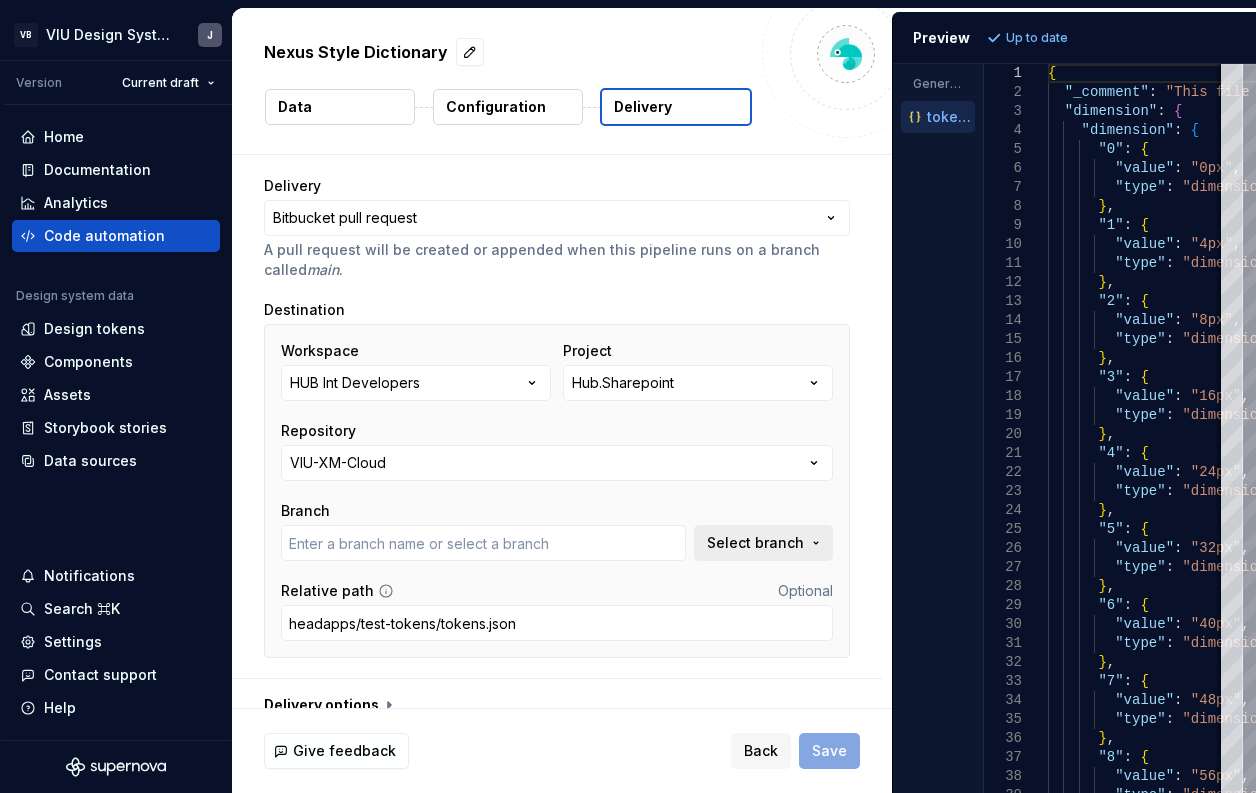click on "Select branch" at bounding box center (763, 543) 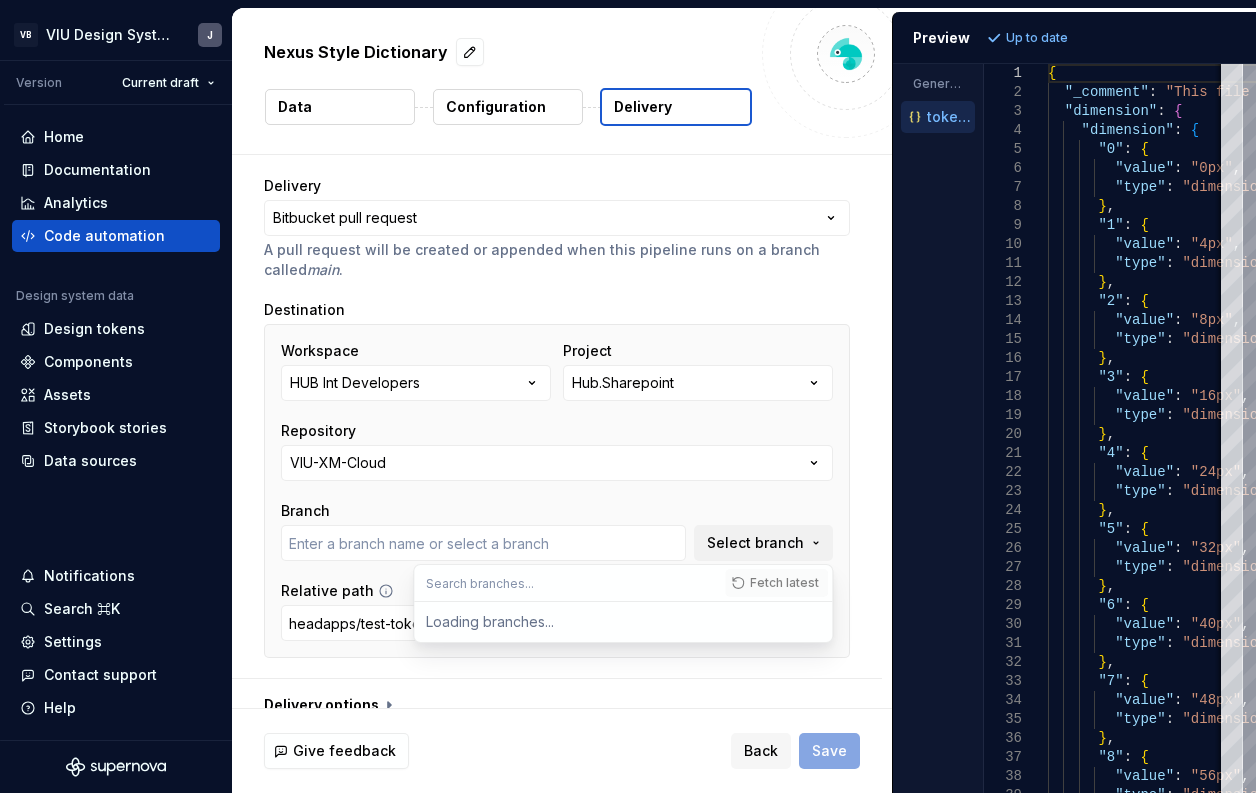 click on "Fetch latest" at bounding box center (778, 583) 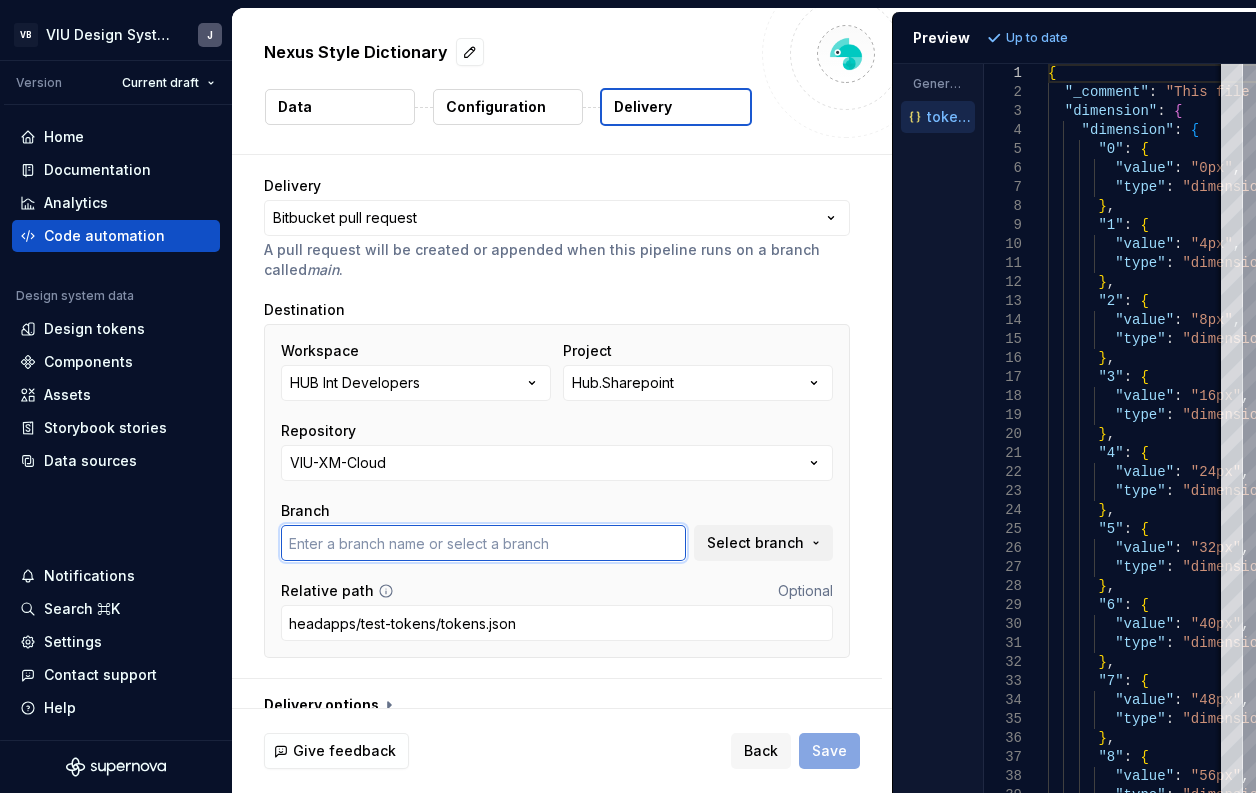click at bounding box center (483, 543) 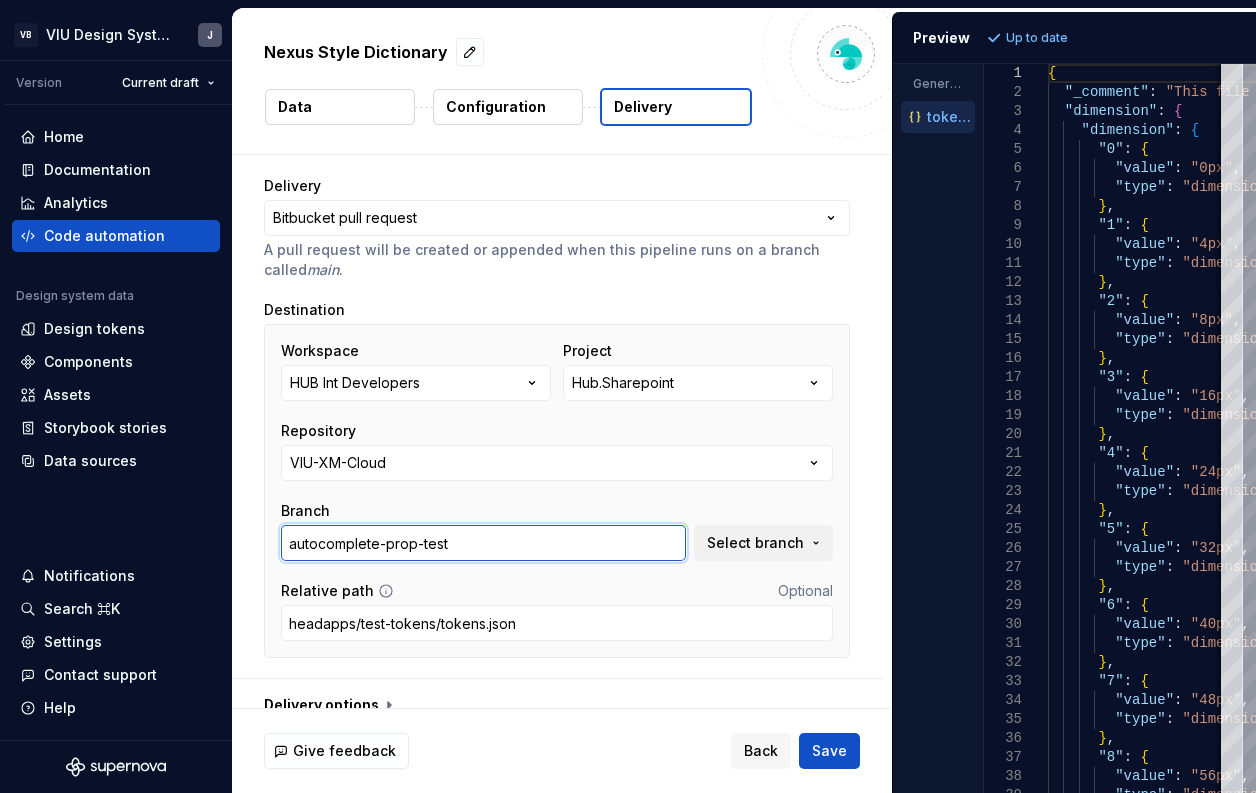 click on "autocomplete-prop-test" at bounding box center (483, 543) 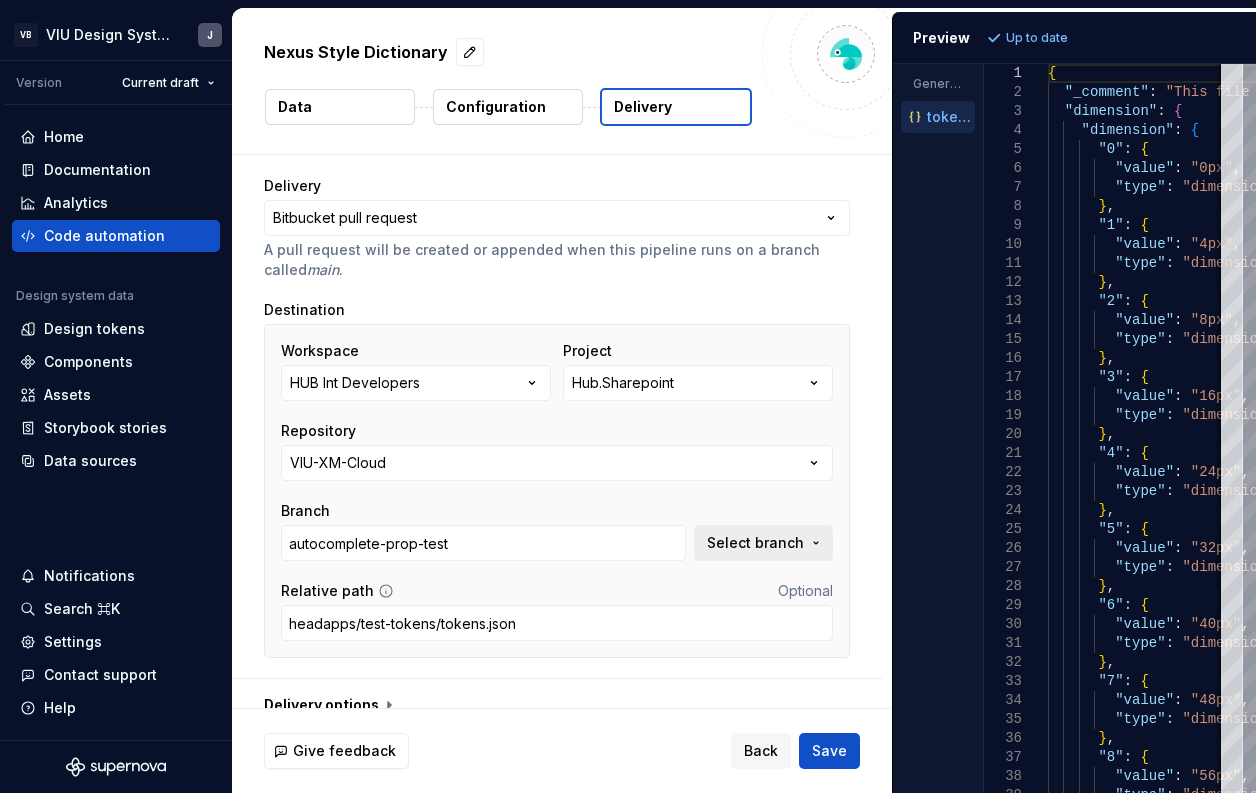click on "Select branch" at bounding box center [755, 543] 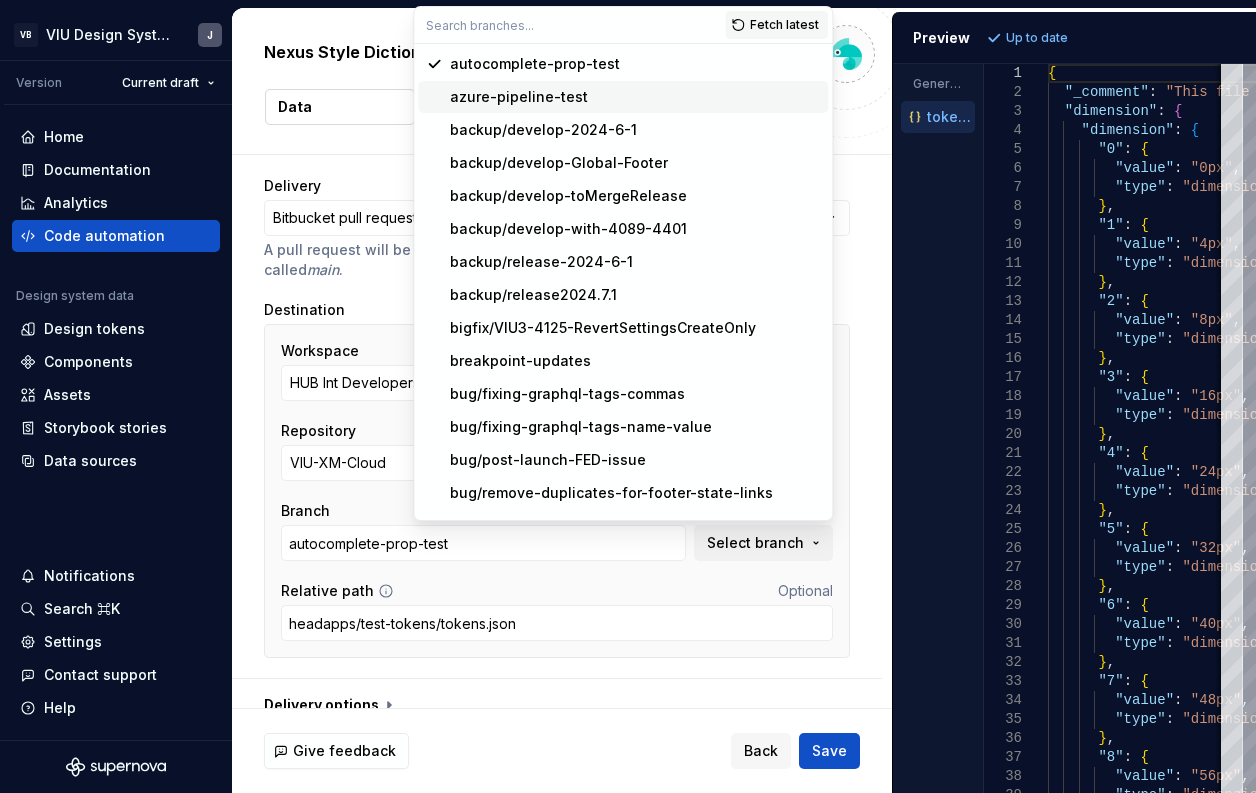 click on "azure-pipeline-test" at bounding box center [635, 97] 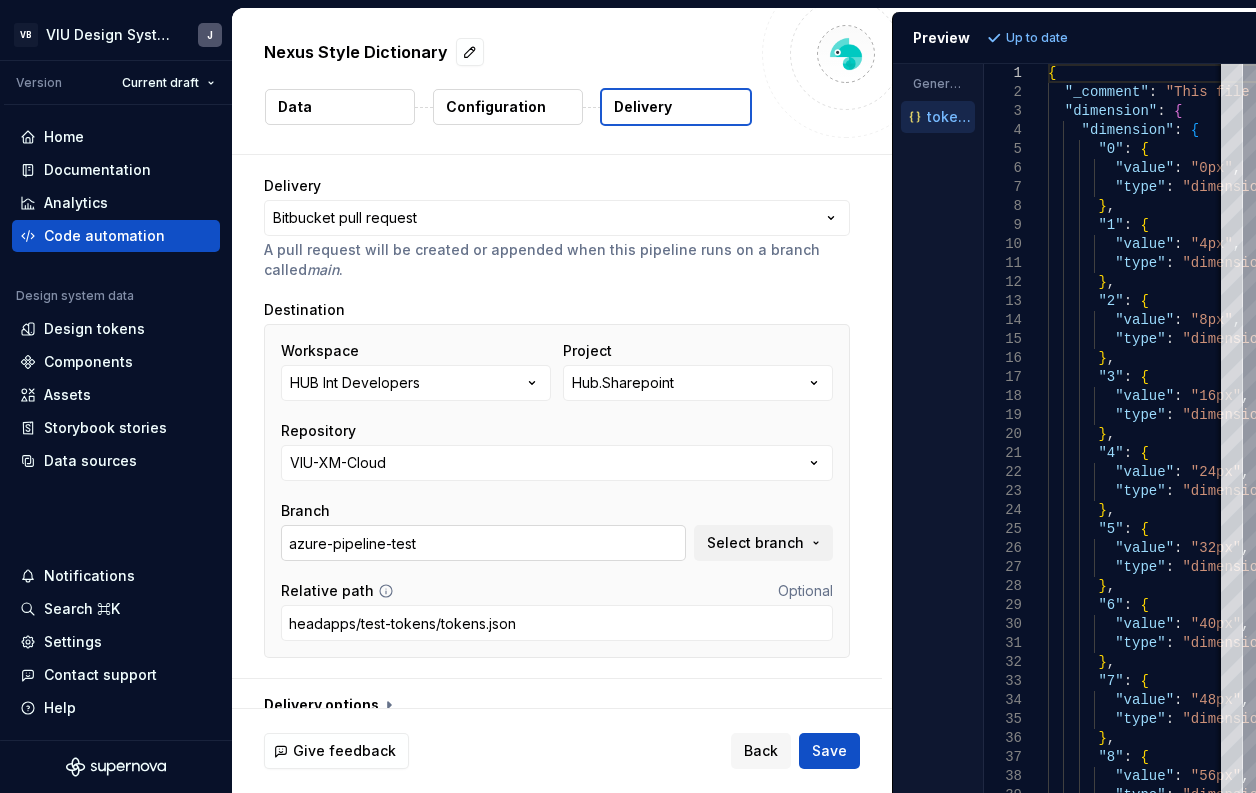 scroll, scrollTop: 154, scrollLeft: 0, axis: vertical 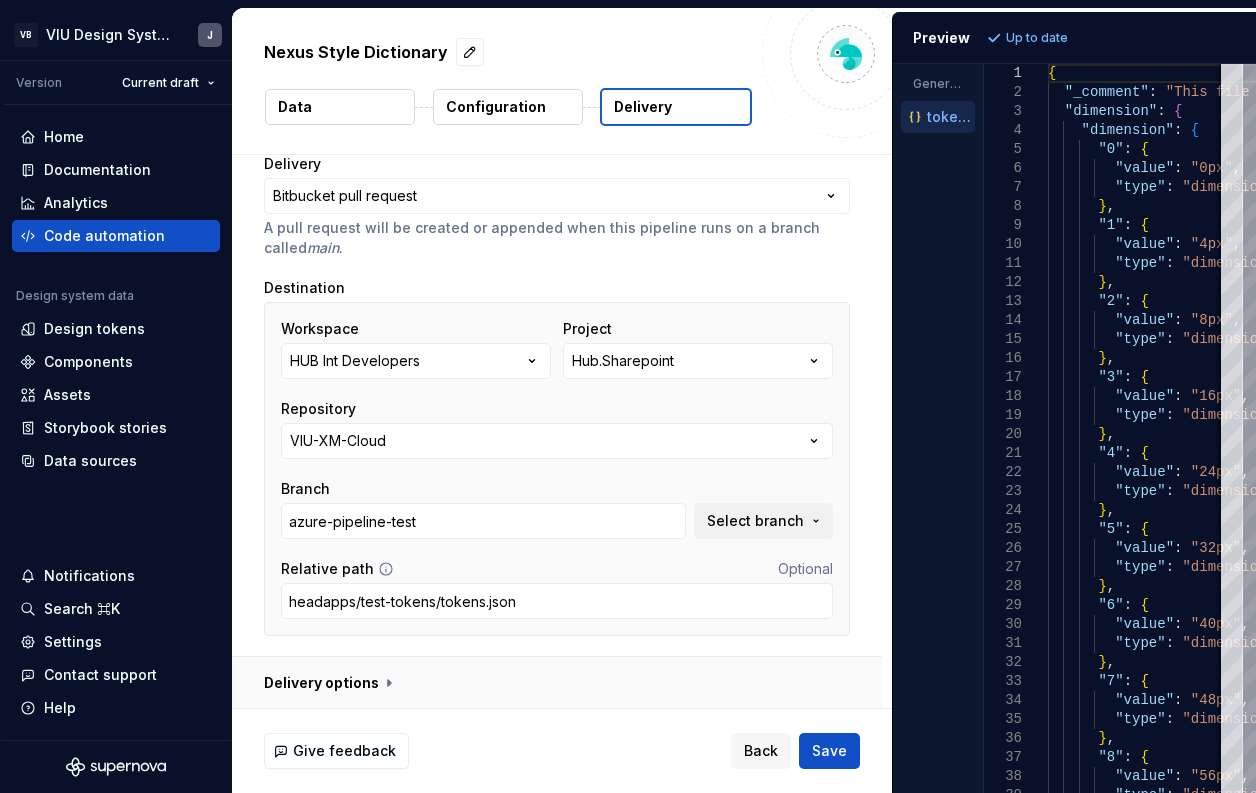 click at bounding box center [557, 683] 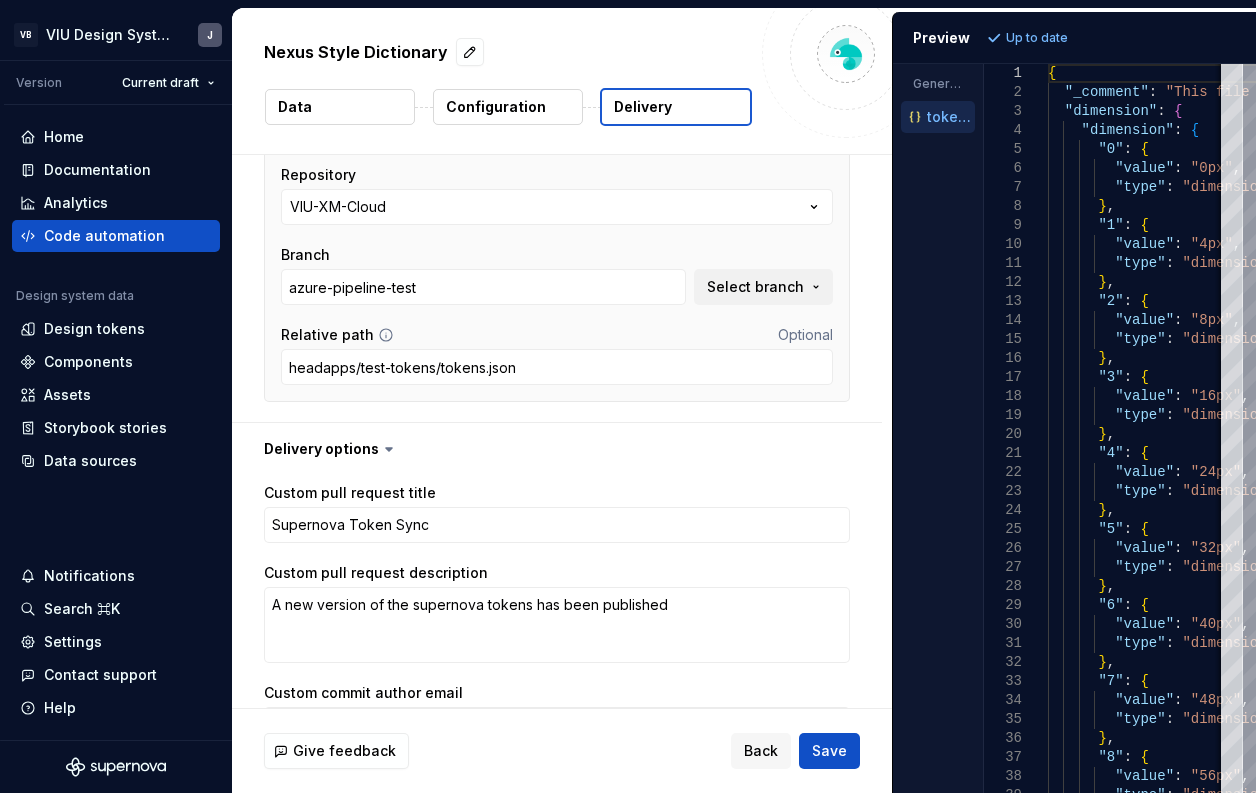 scroll, scrollTop: 387, scrollLeft: 0, axis: vertical 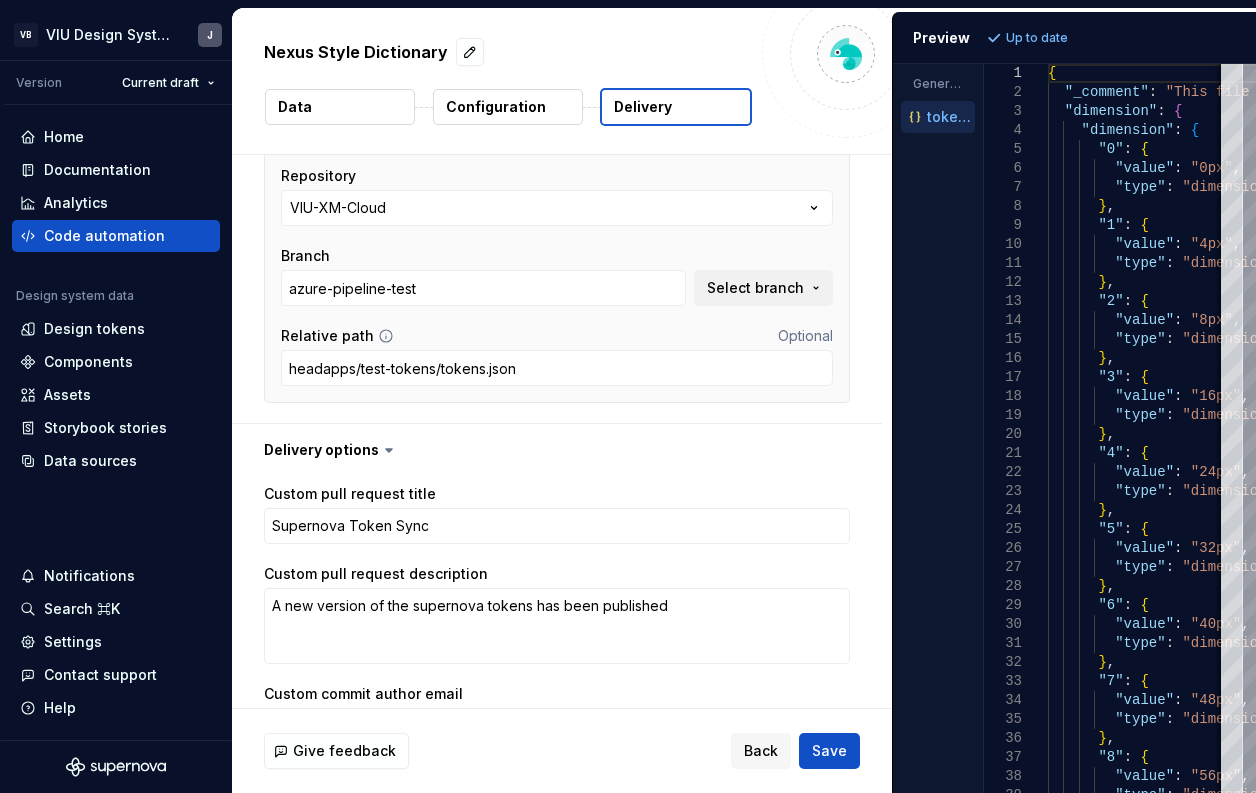 click on "Relative path Optional" at bounding box center [557, 336] 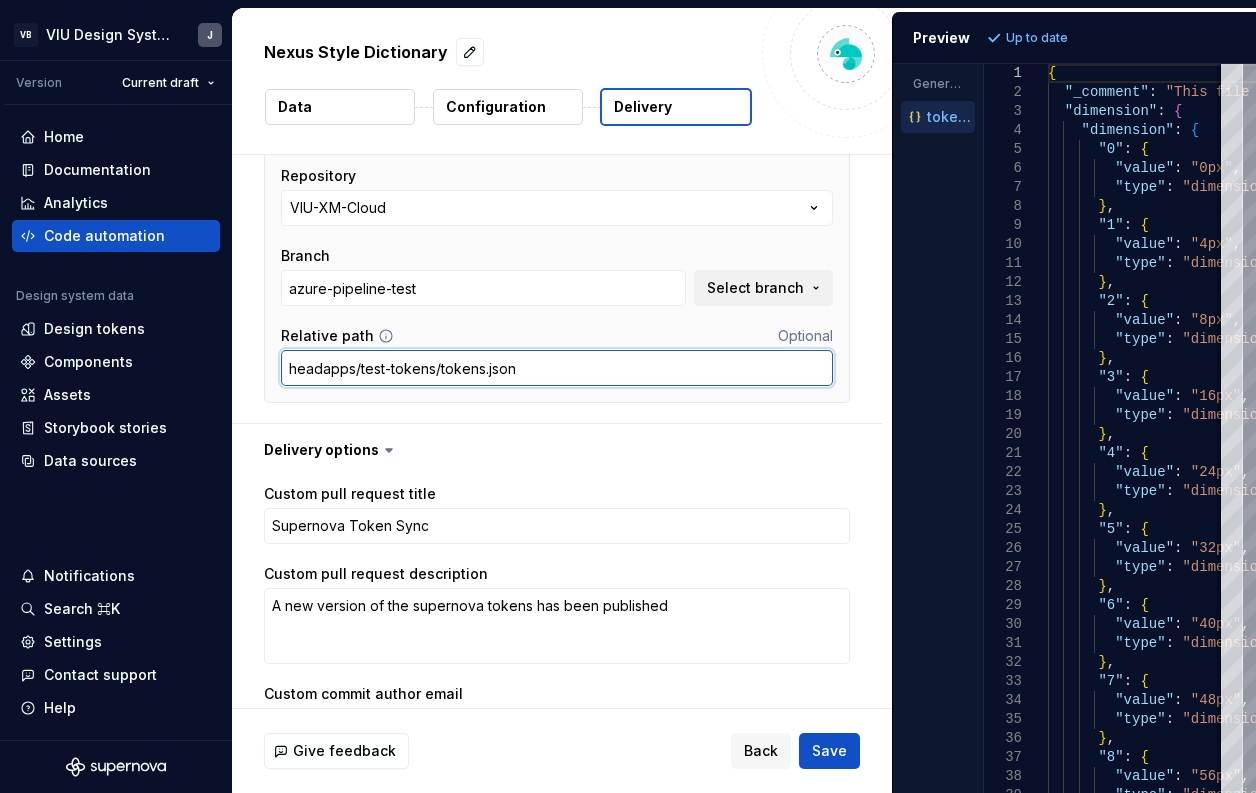 click on "headapps/test-tokens/tokens.json" at bounding box center [557, 368] 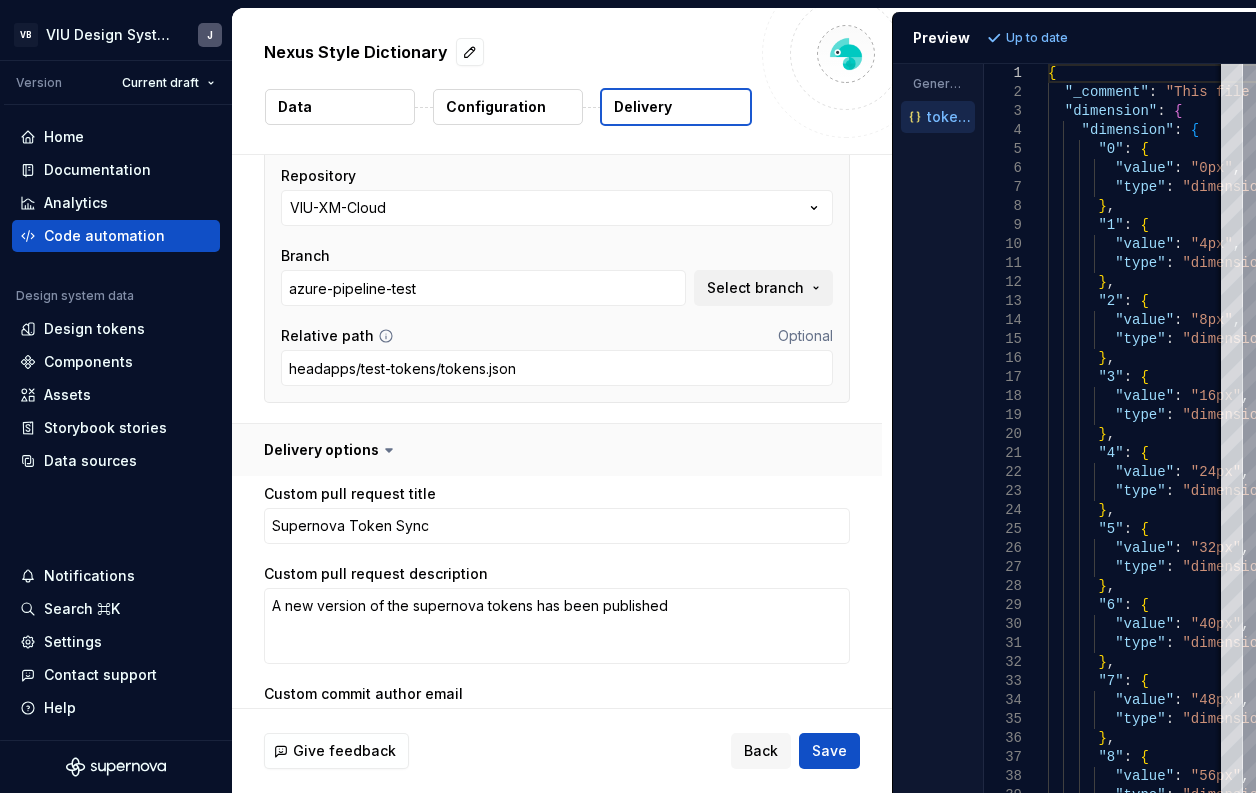 click at bounding box center [557, 450] 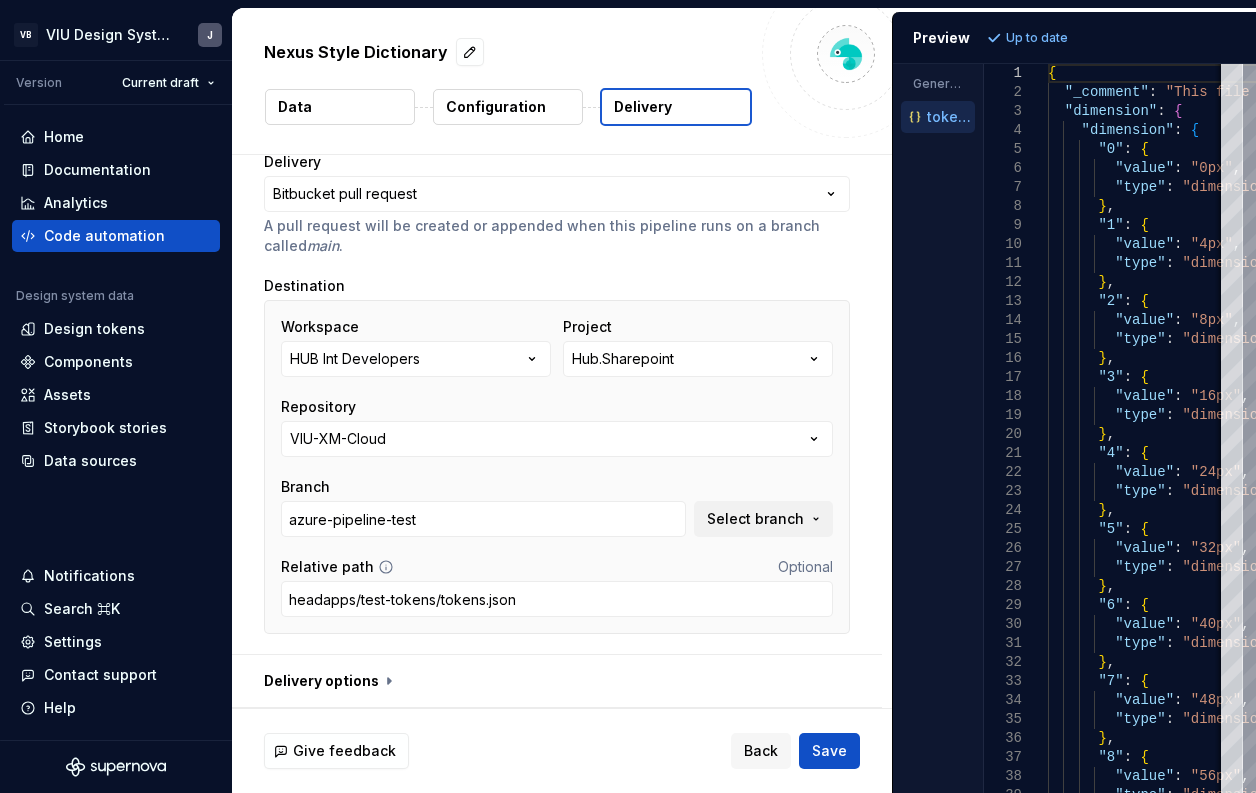 scroll, scrollTop: 154, scrollLeft: 0, axis: vertical 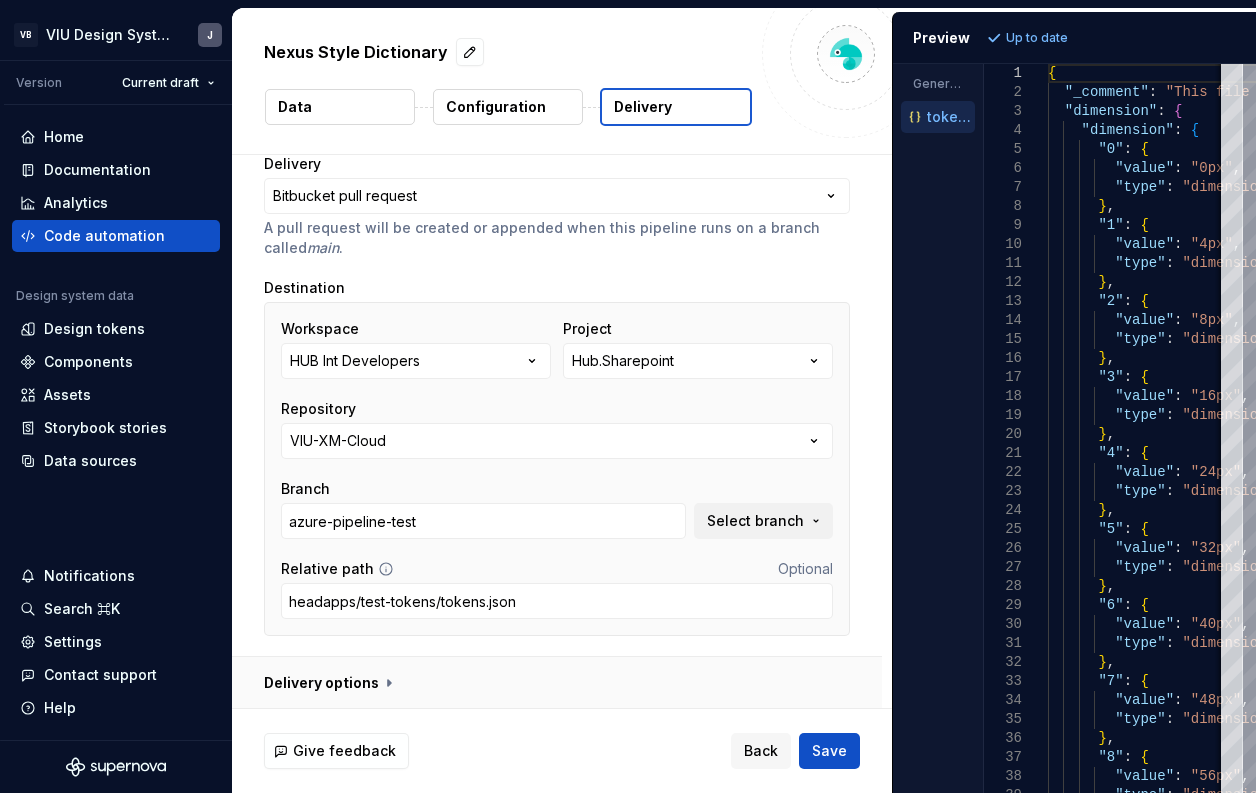 click at bounding box center [557, 683] 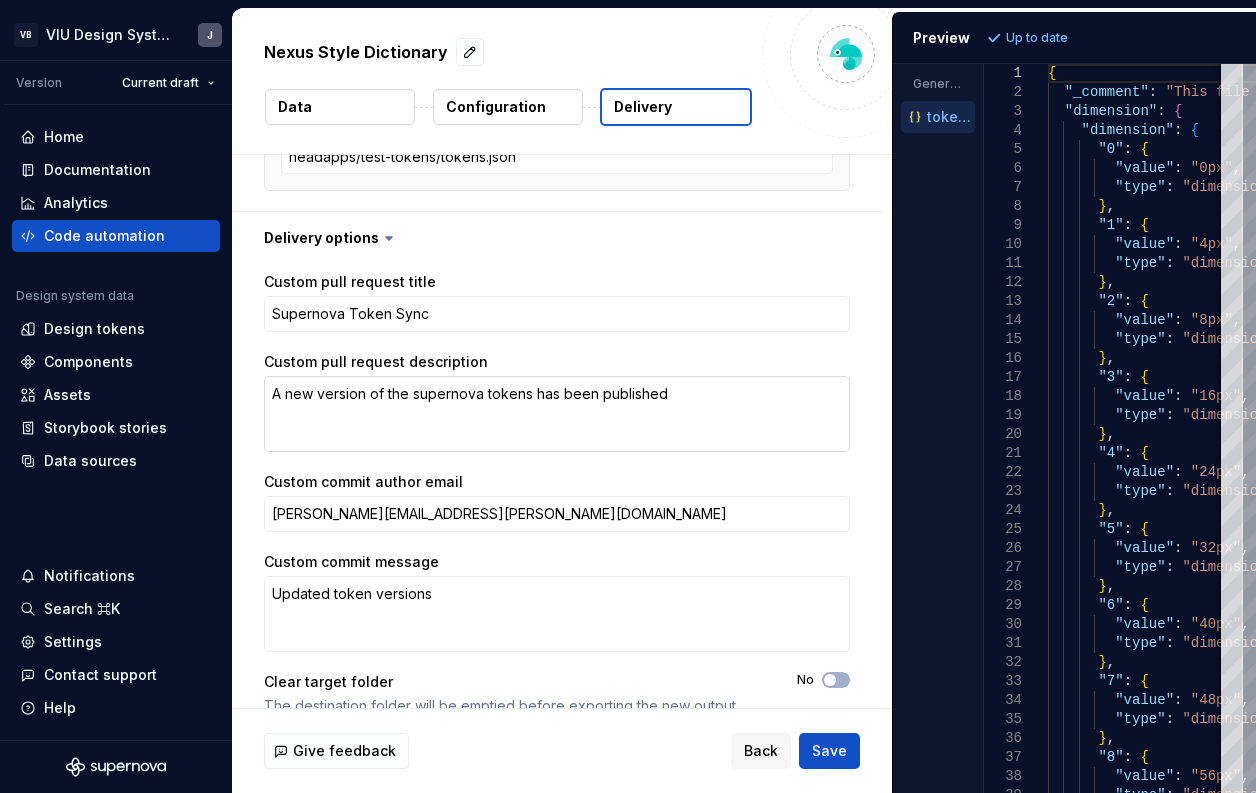 scroll, scrollTop: 626, scrollLeft: 0, axis: vertical 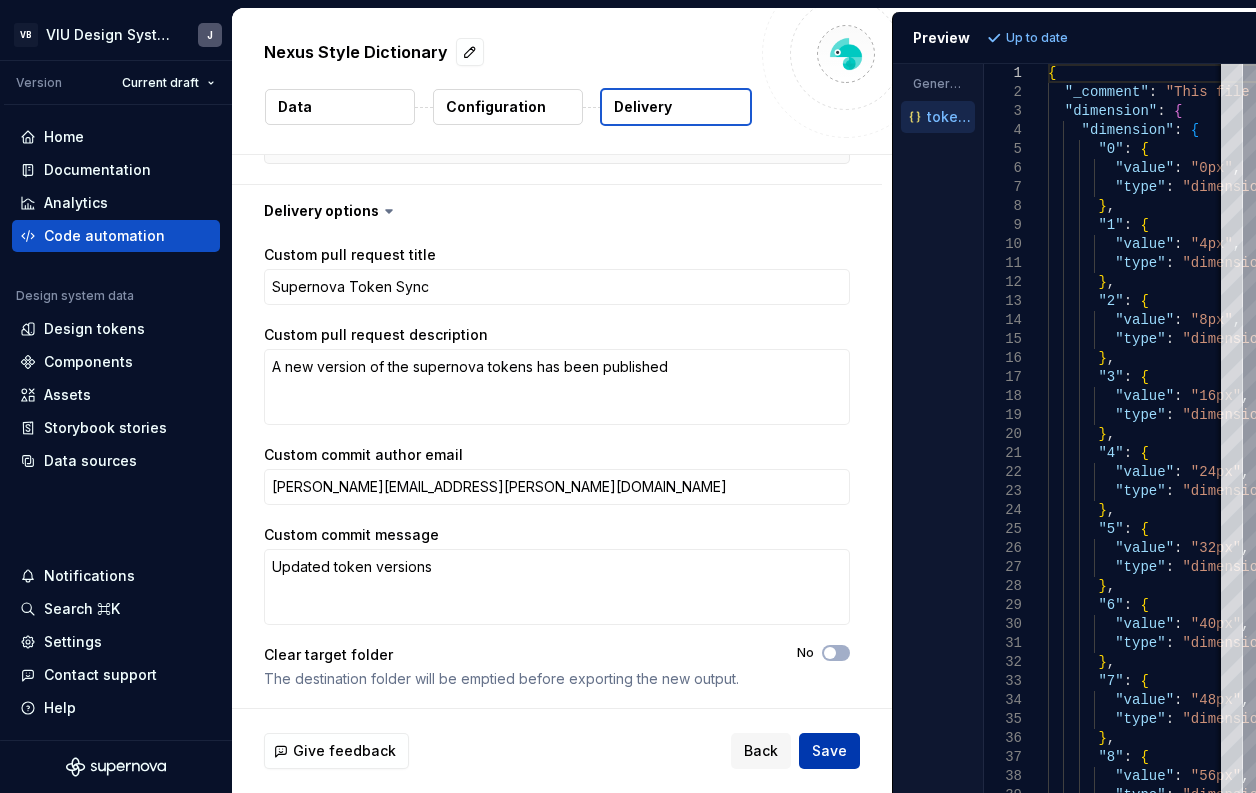 click on "Save" at bounding box center (829, 751) 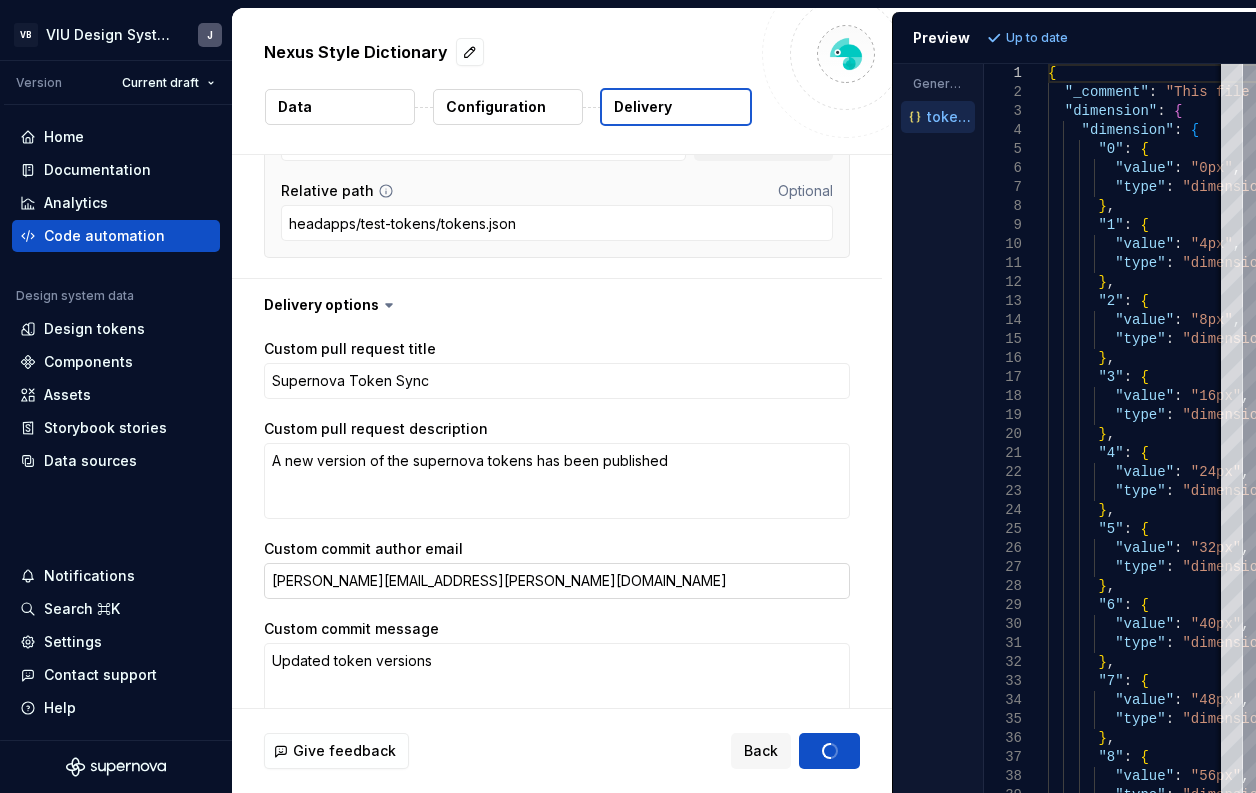 scroll, scrollTop: 626, scrollLeft: 0, axis: vertical 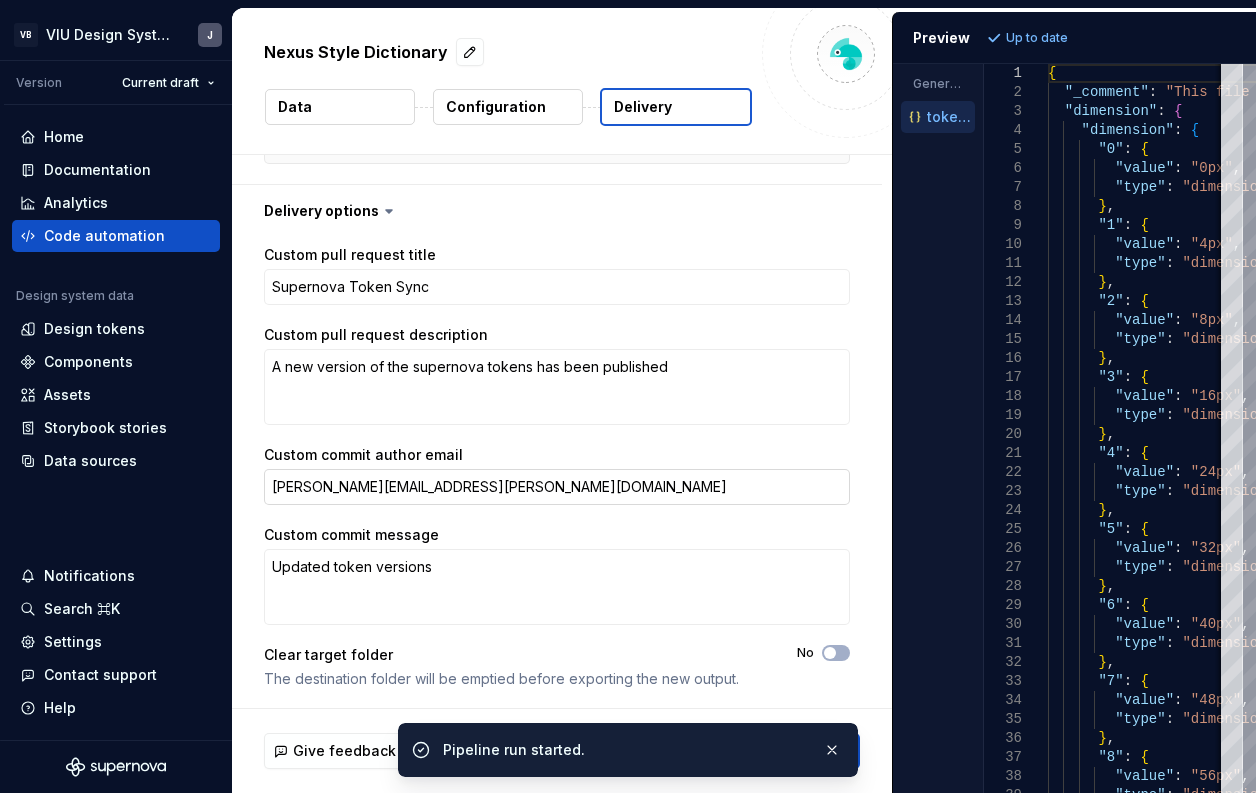 type on "*" 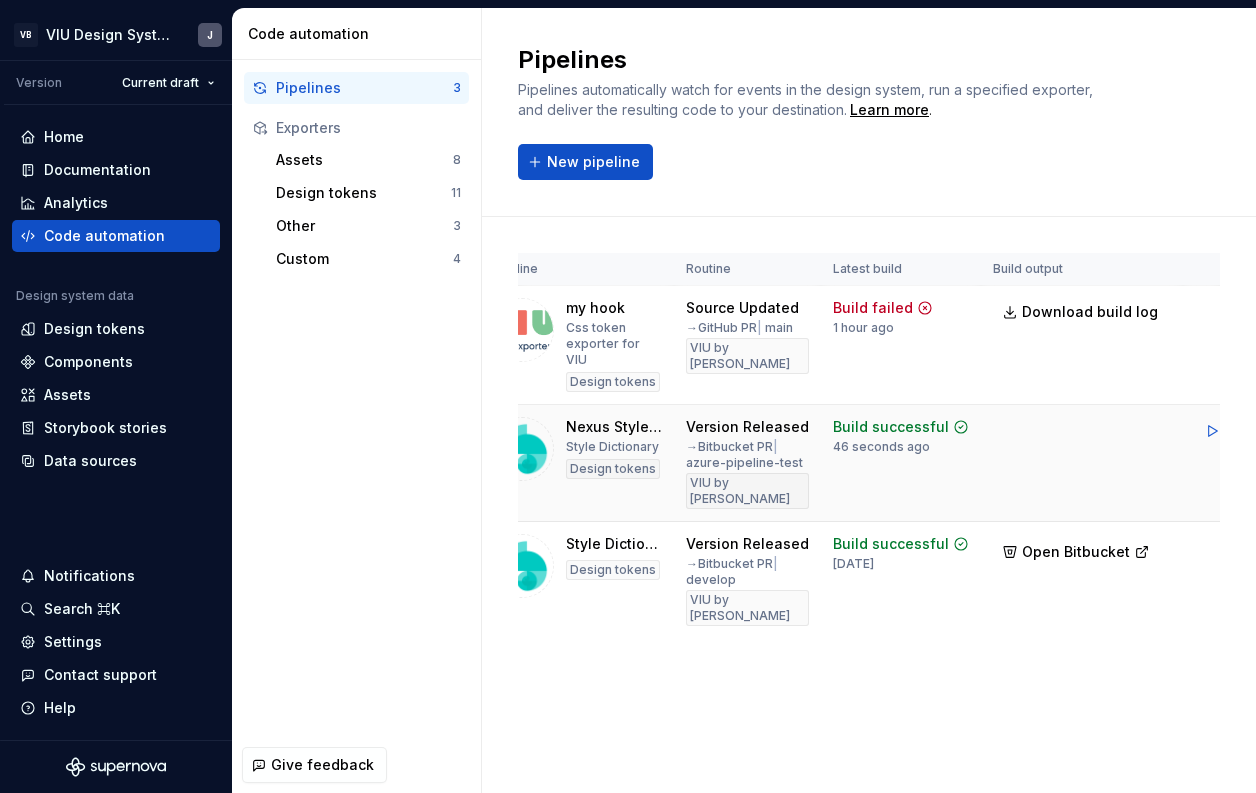 scroll, scrollTop: 0, scrollLeft: 116, axis: horizontal 